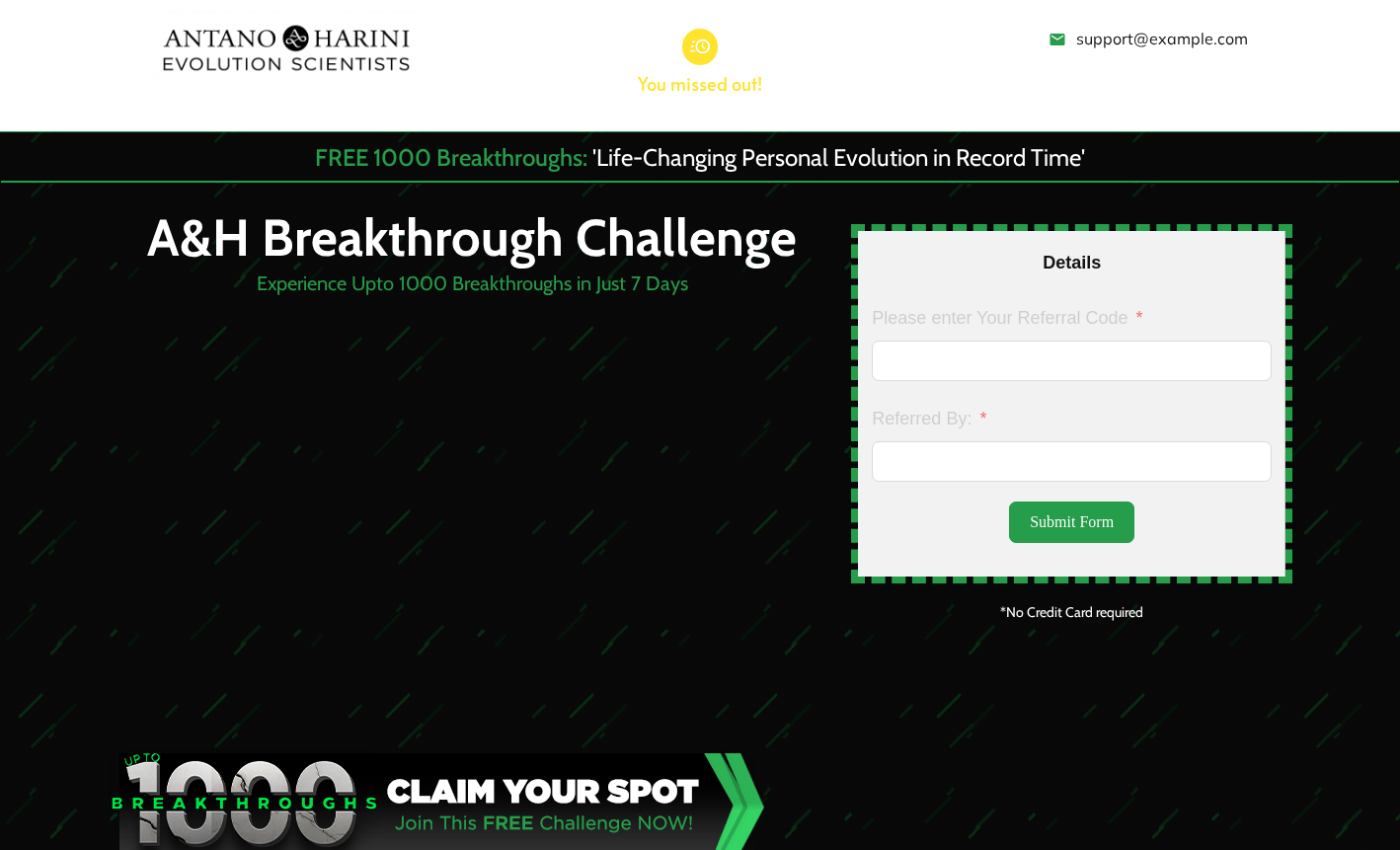 scroll, scrollTop: 0, scrollLeft: 0, axis: both 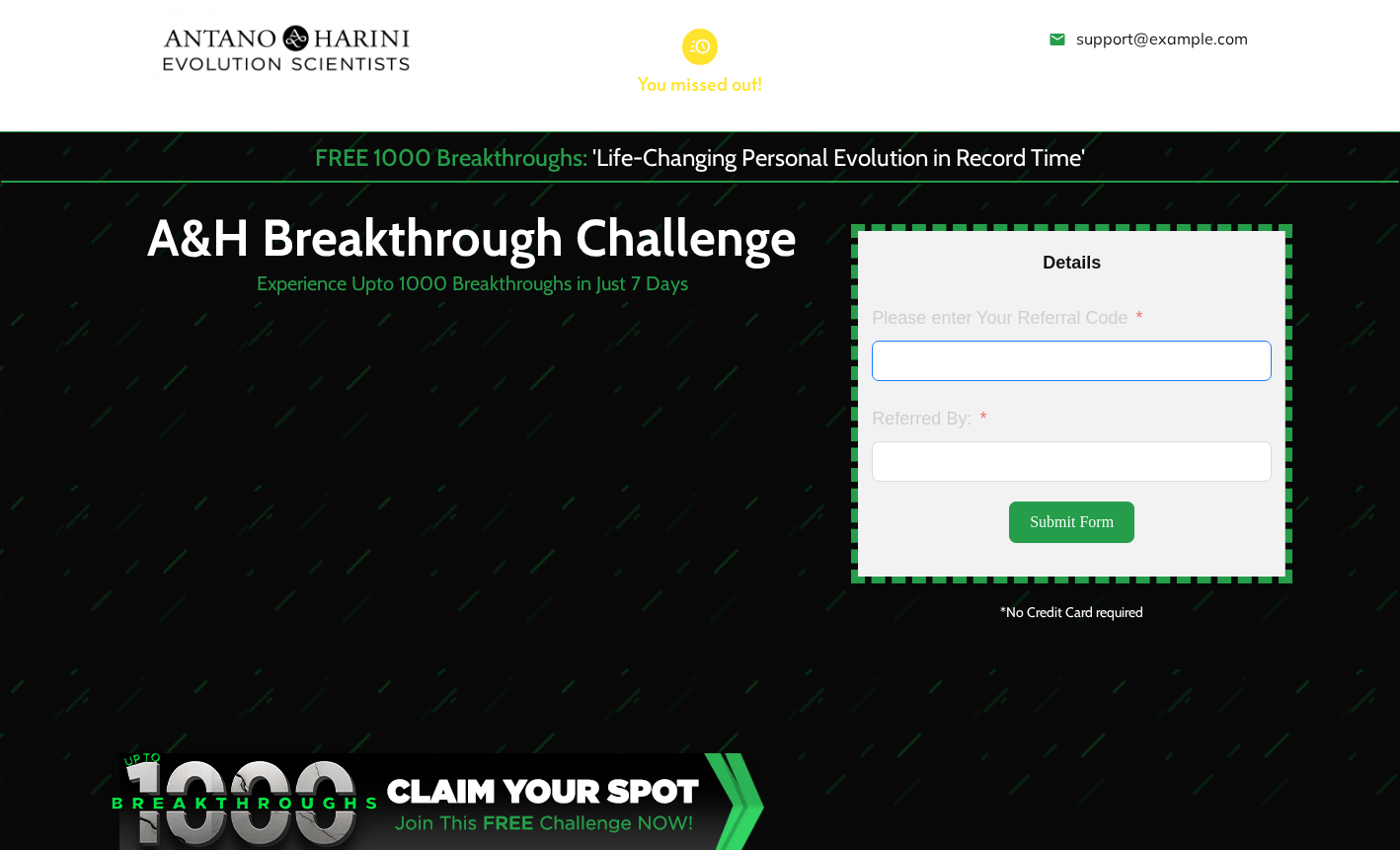 click on "Please enter Your Referral Code" at bounding box center (1071, 360) 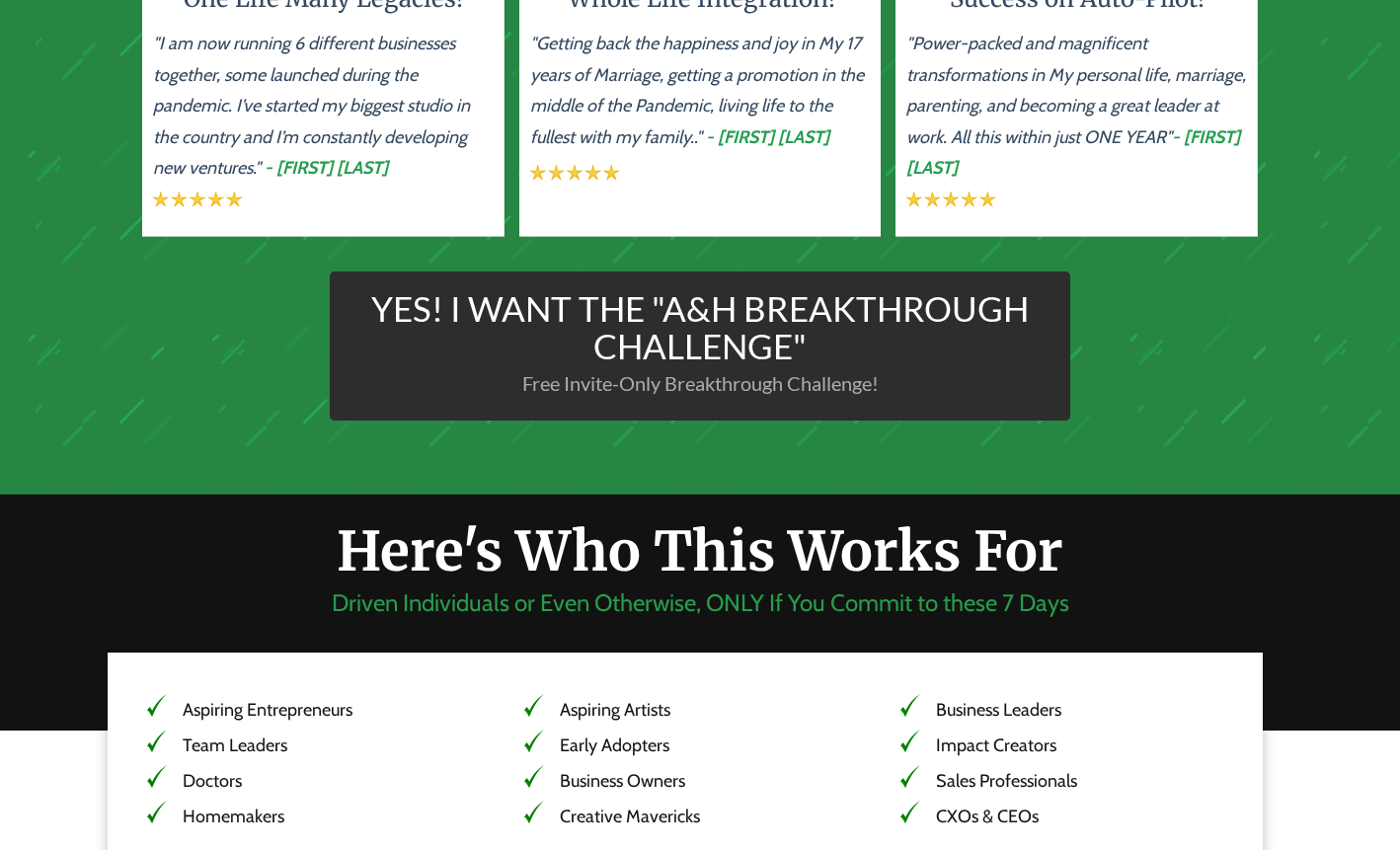 scroll, scrollTop: 3745, scrollLeft: 0, axis: vertical 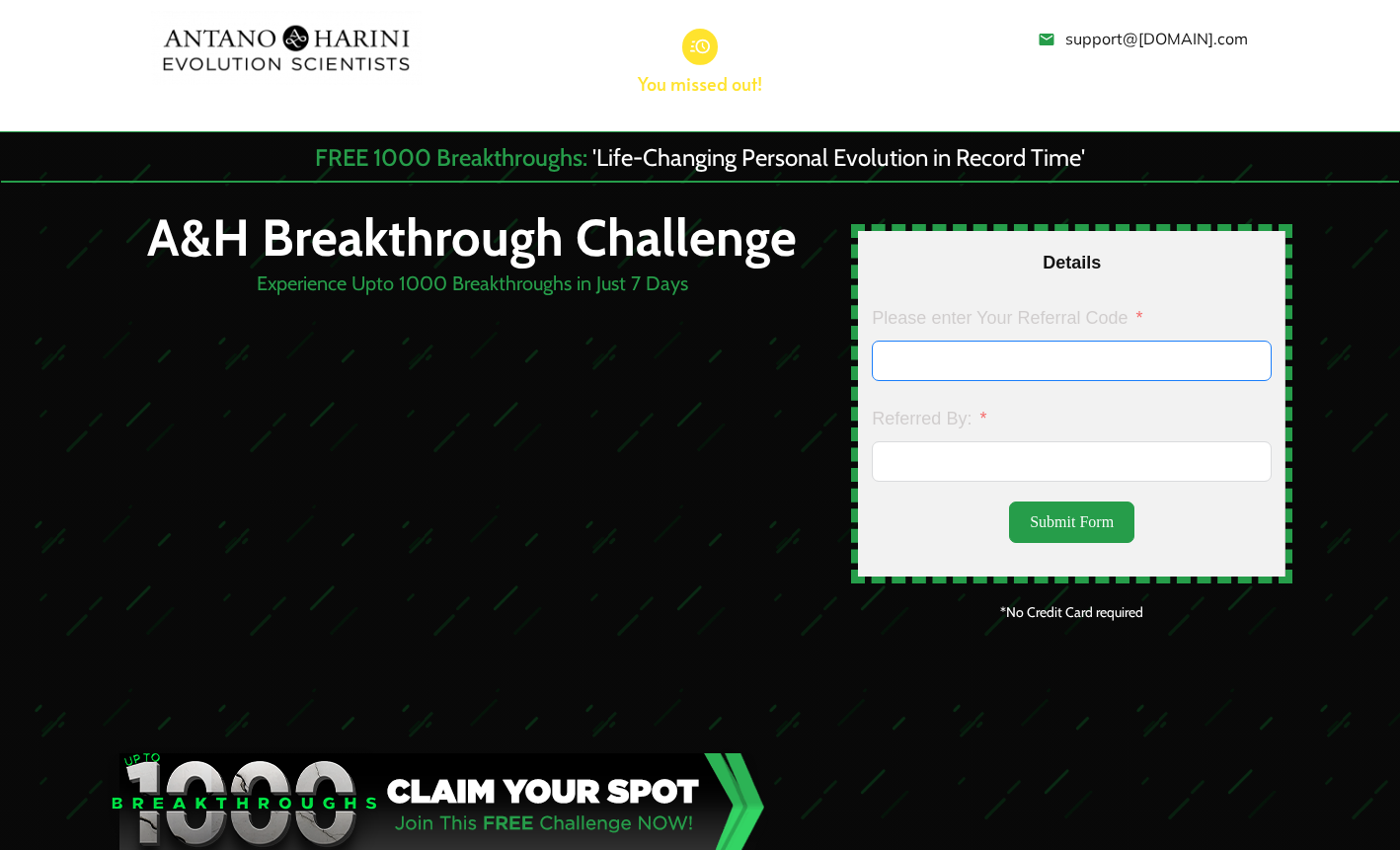 click on "Please enter Your Referral Code" at bounding box center (1071, 360) 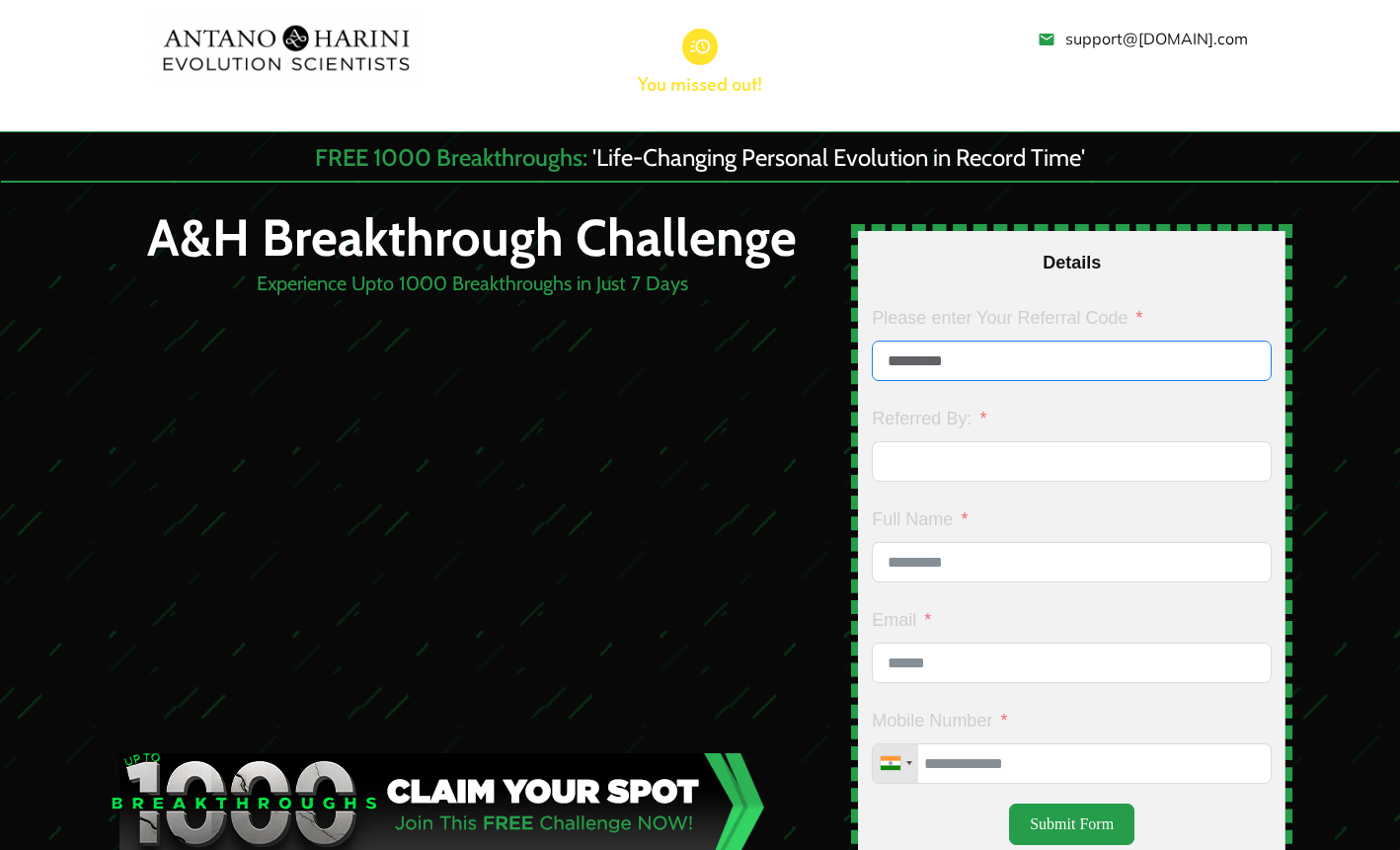type on "*********" 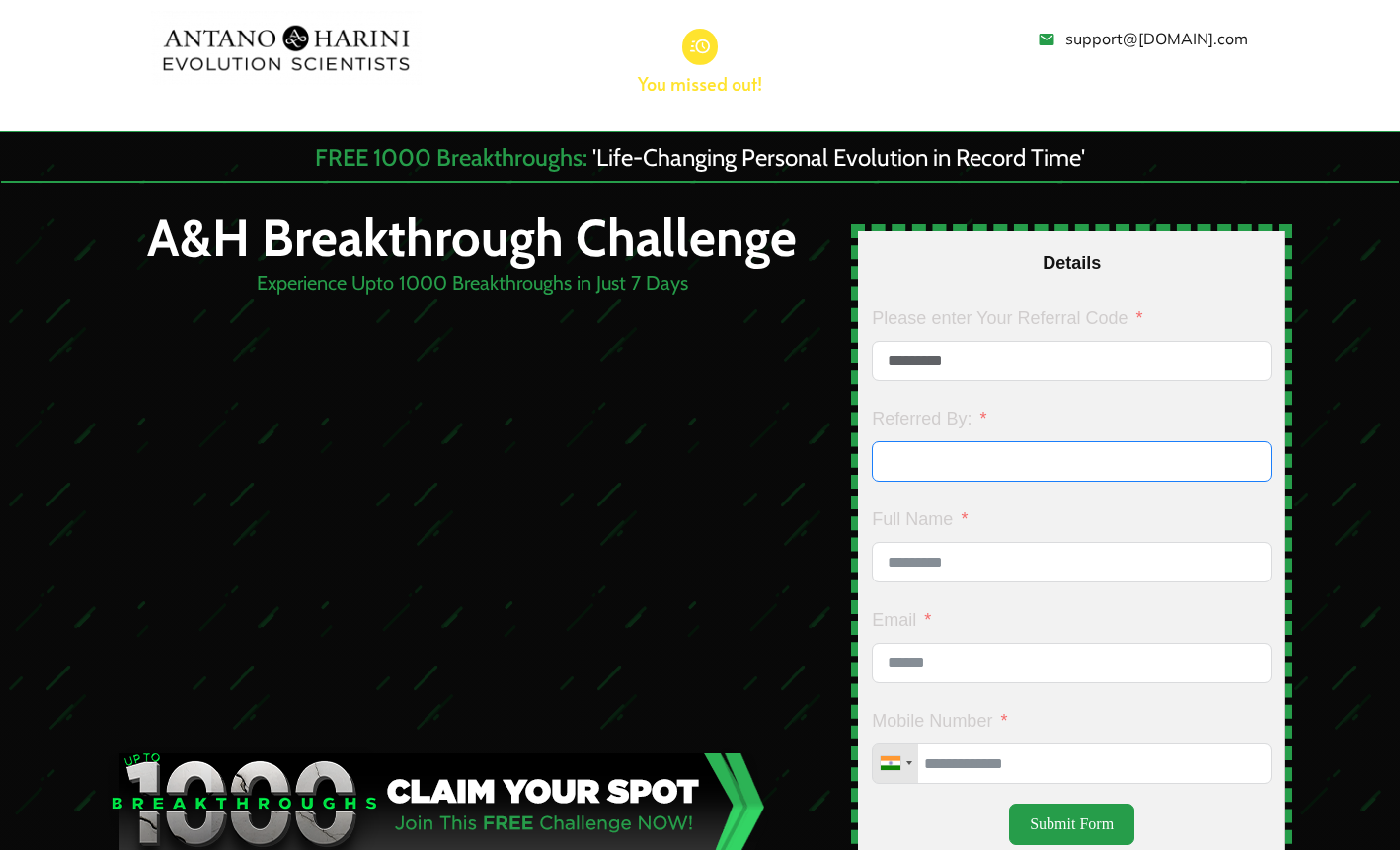 click on "Referred By:" at bounding box center (1071, 461) 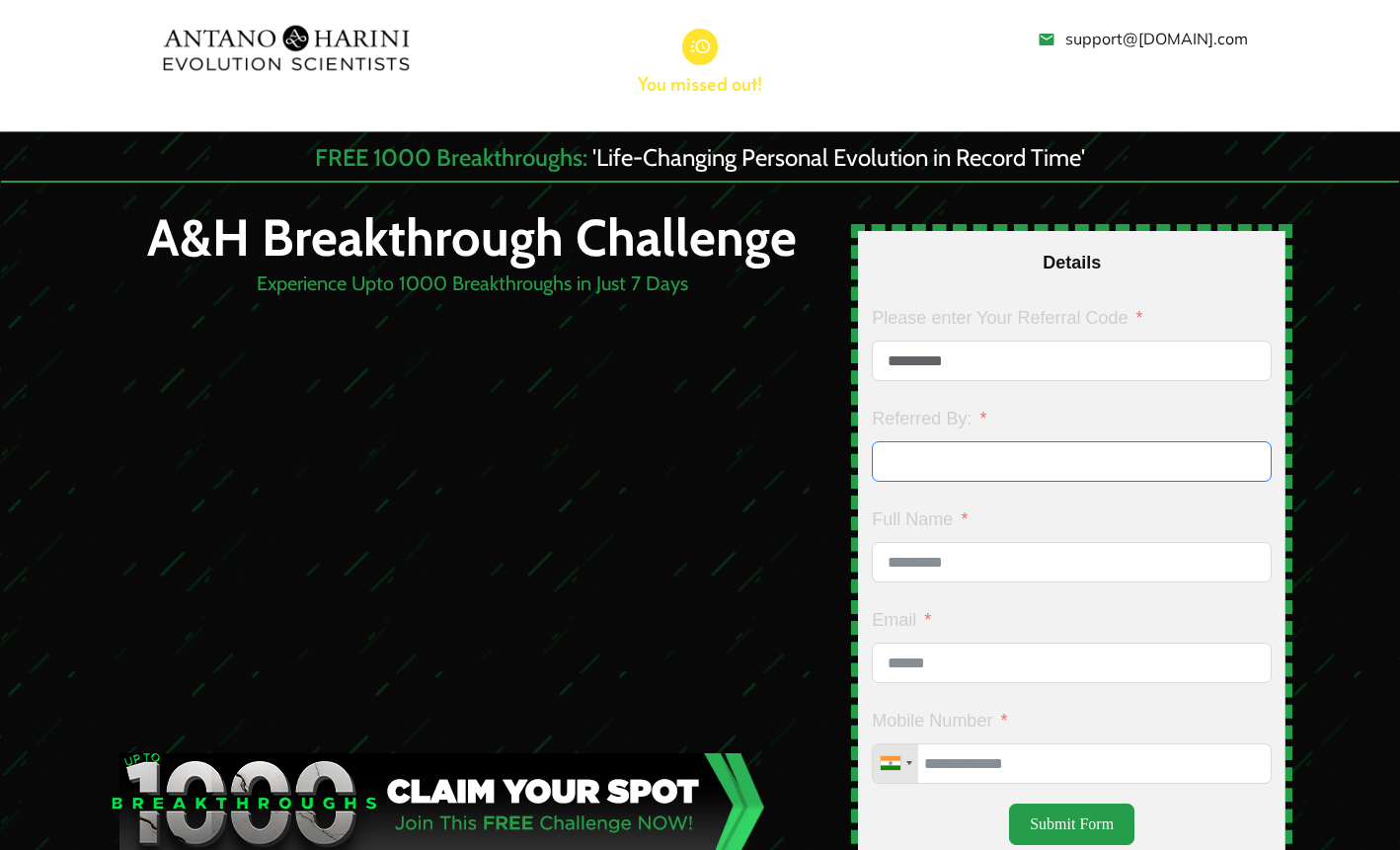 type on "*" 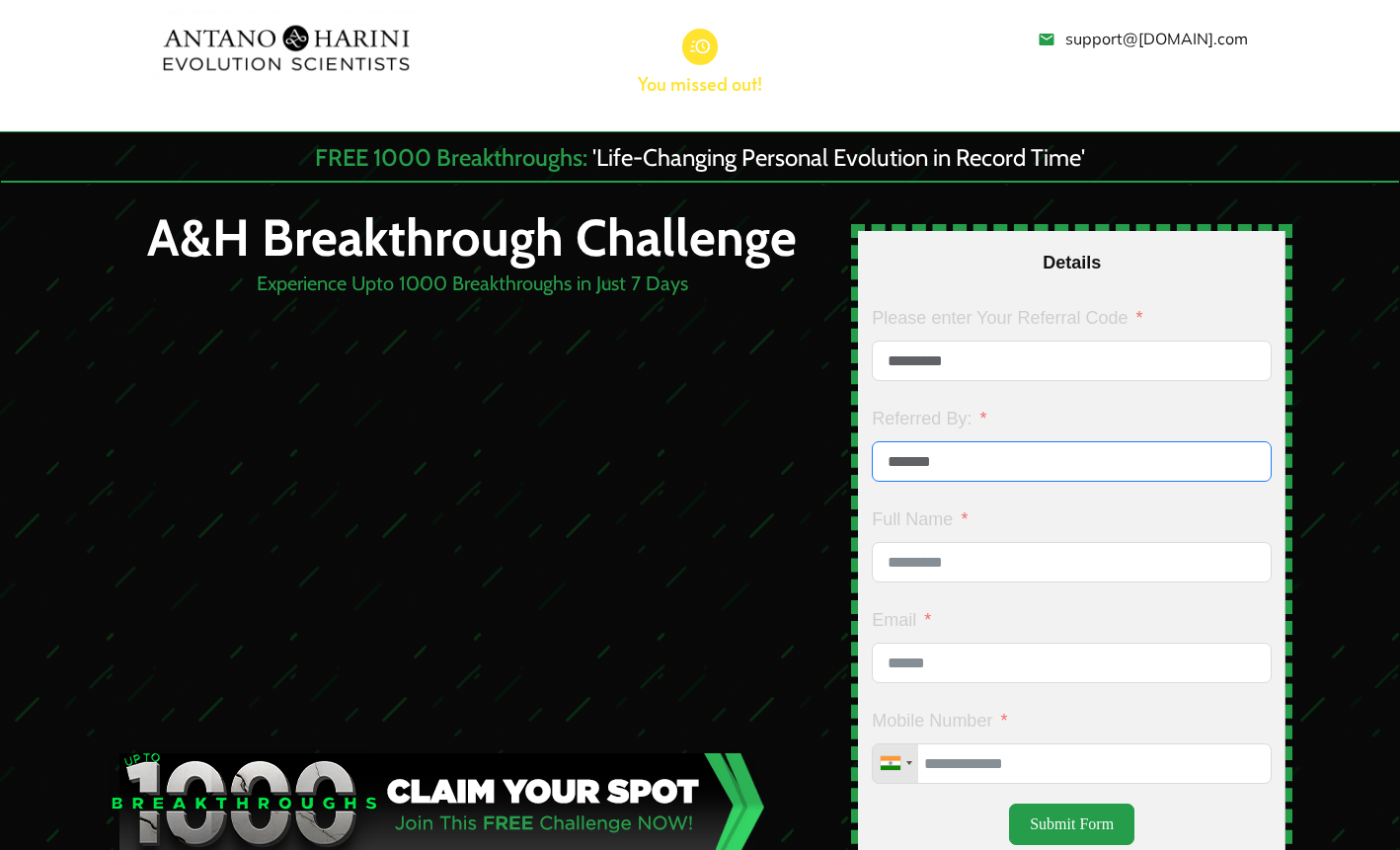 click on "*******" at bounding box center (1071, 461) 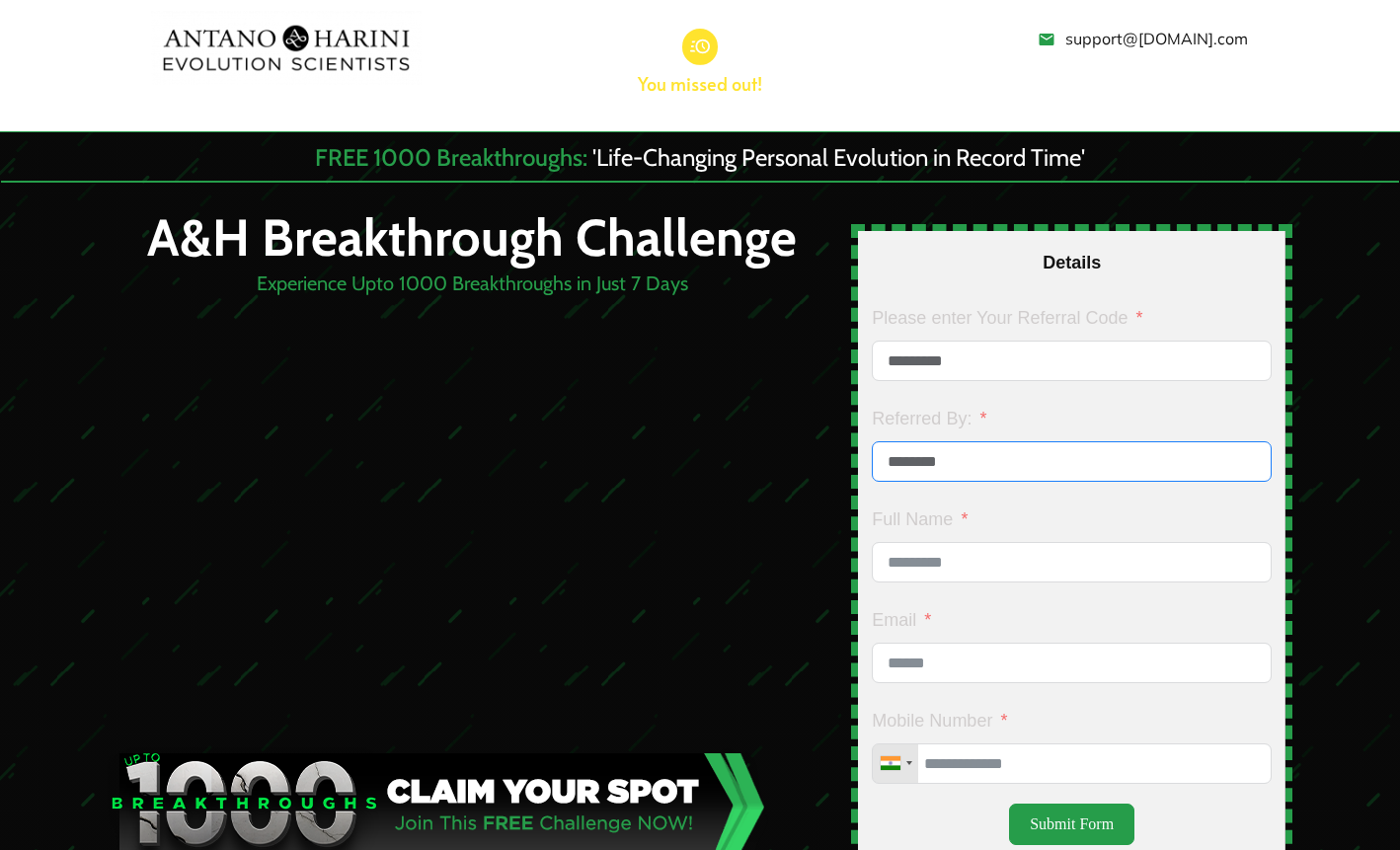 click on "********" at bounding box center (1071, 461) 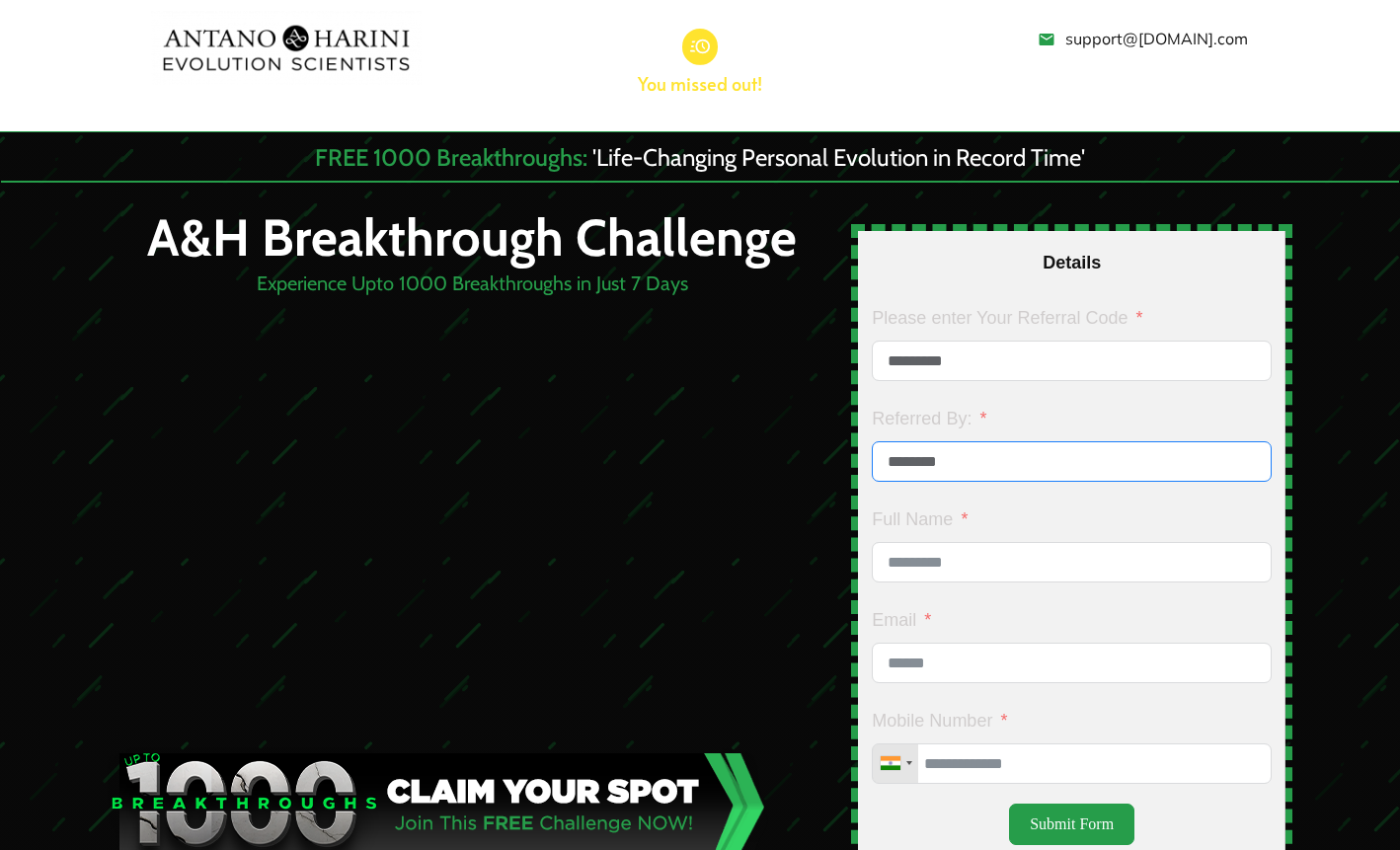 click on "********" at bounding box center (1071, 461) 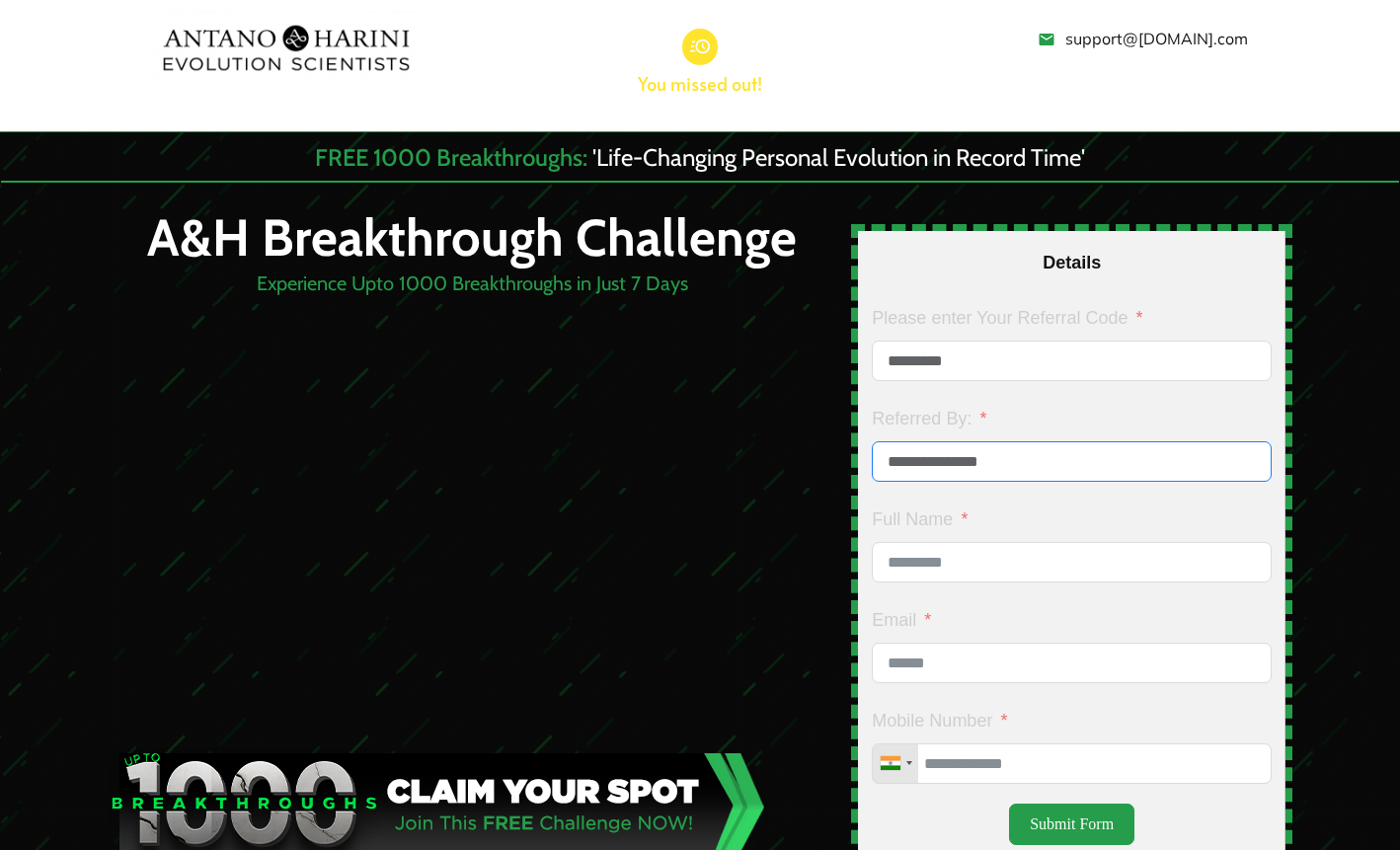 type on "**********" 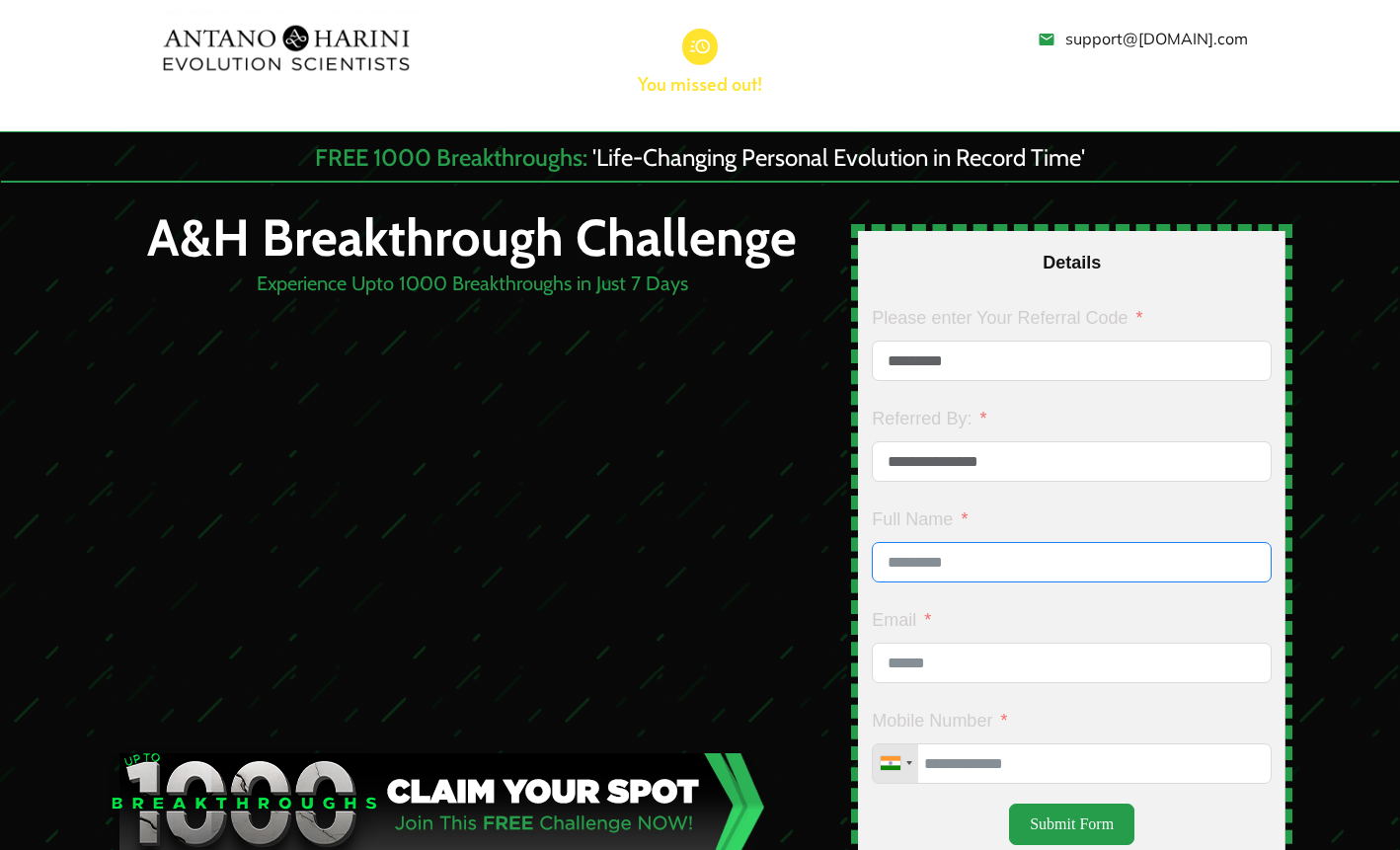 click on "Full Name" at bounding box center (1071, 562) 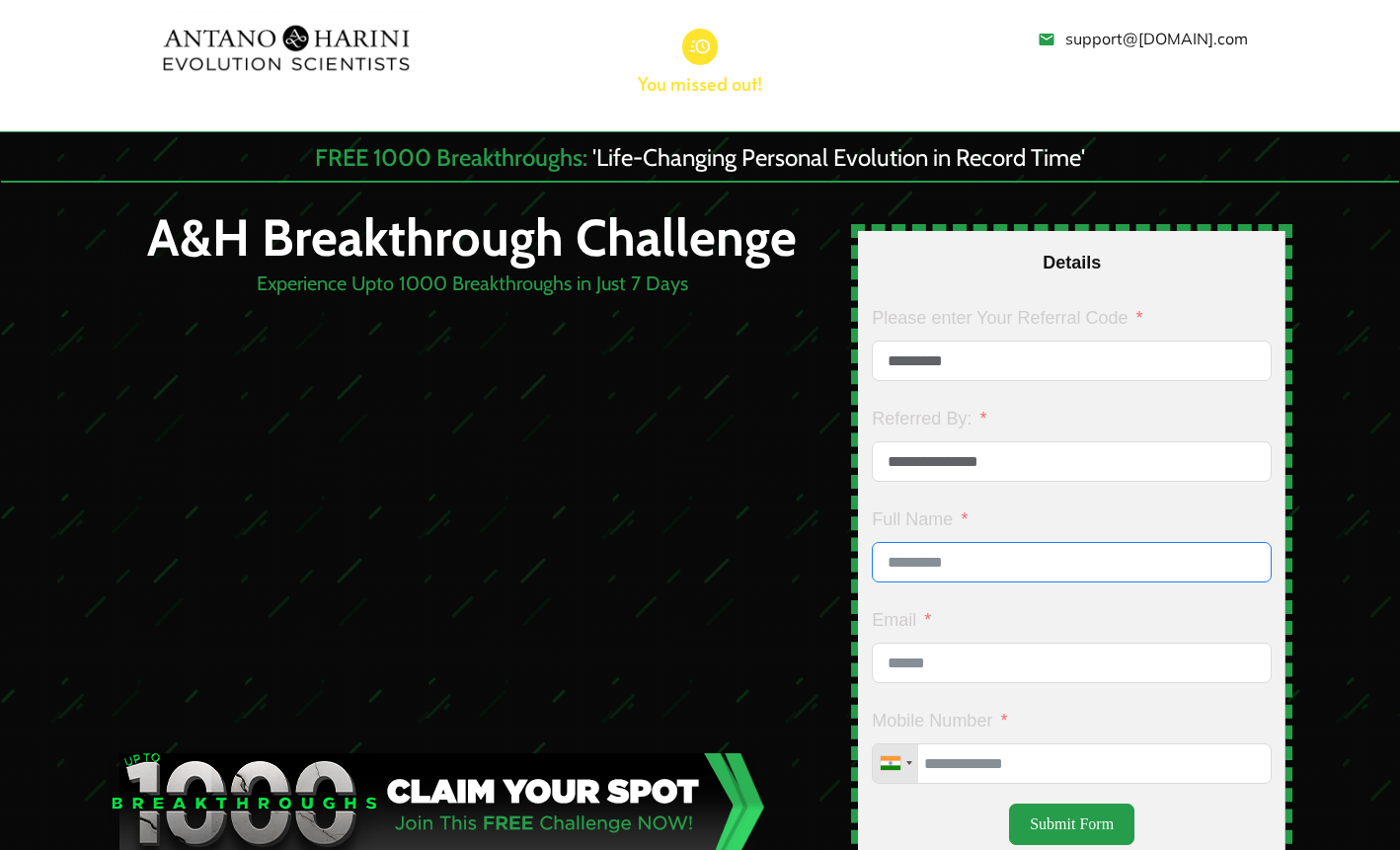 type on "**********" 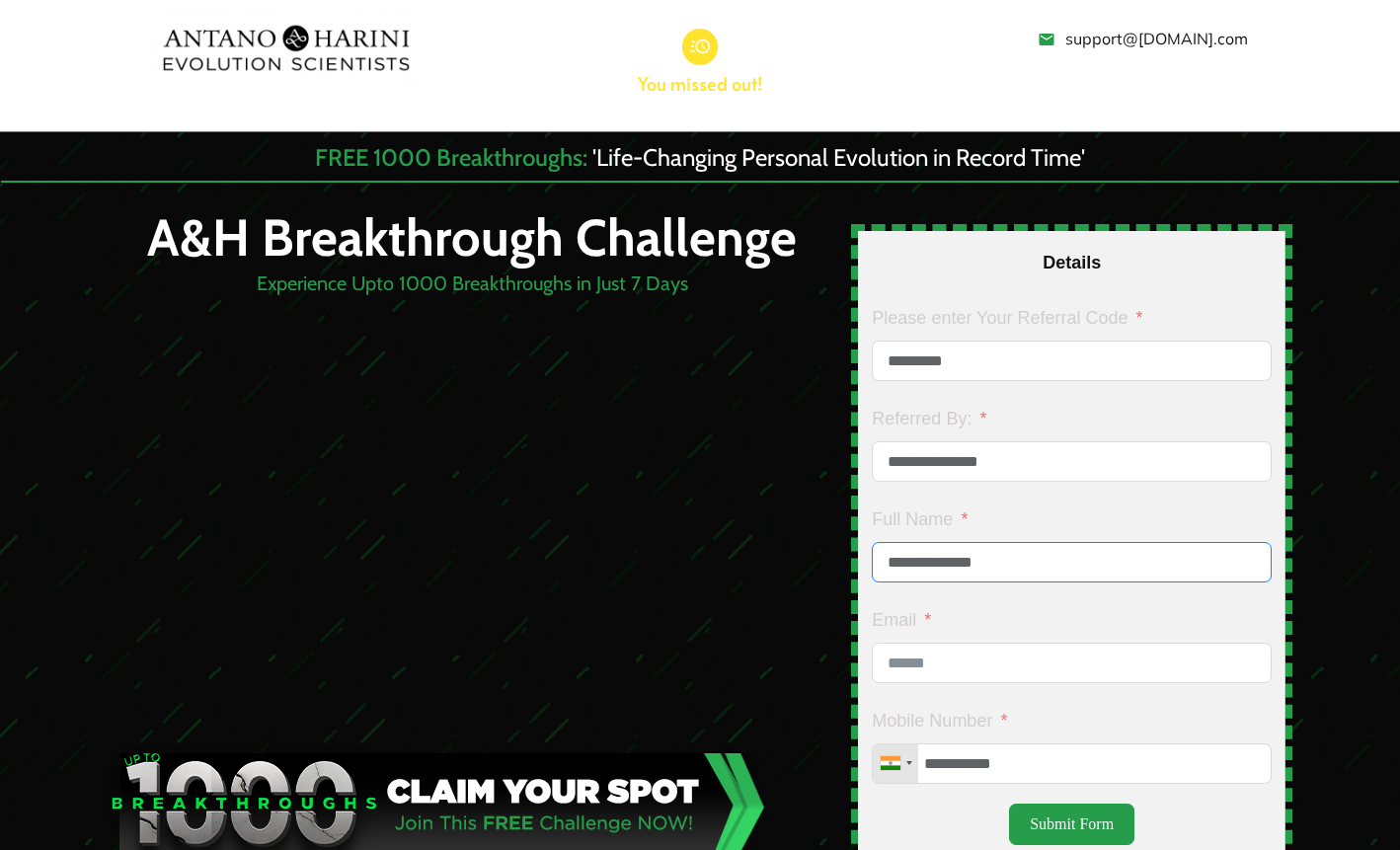 type on "**********" 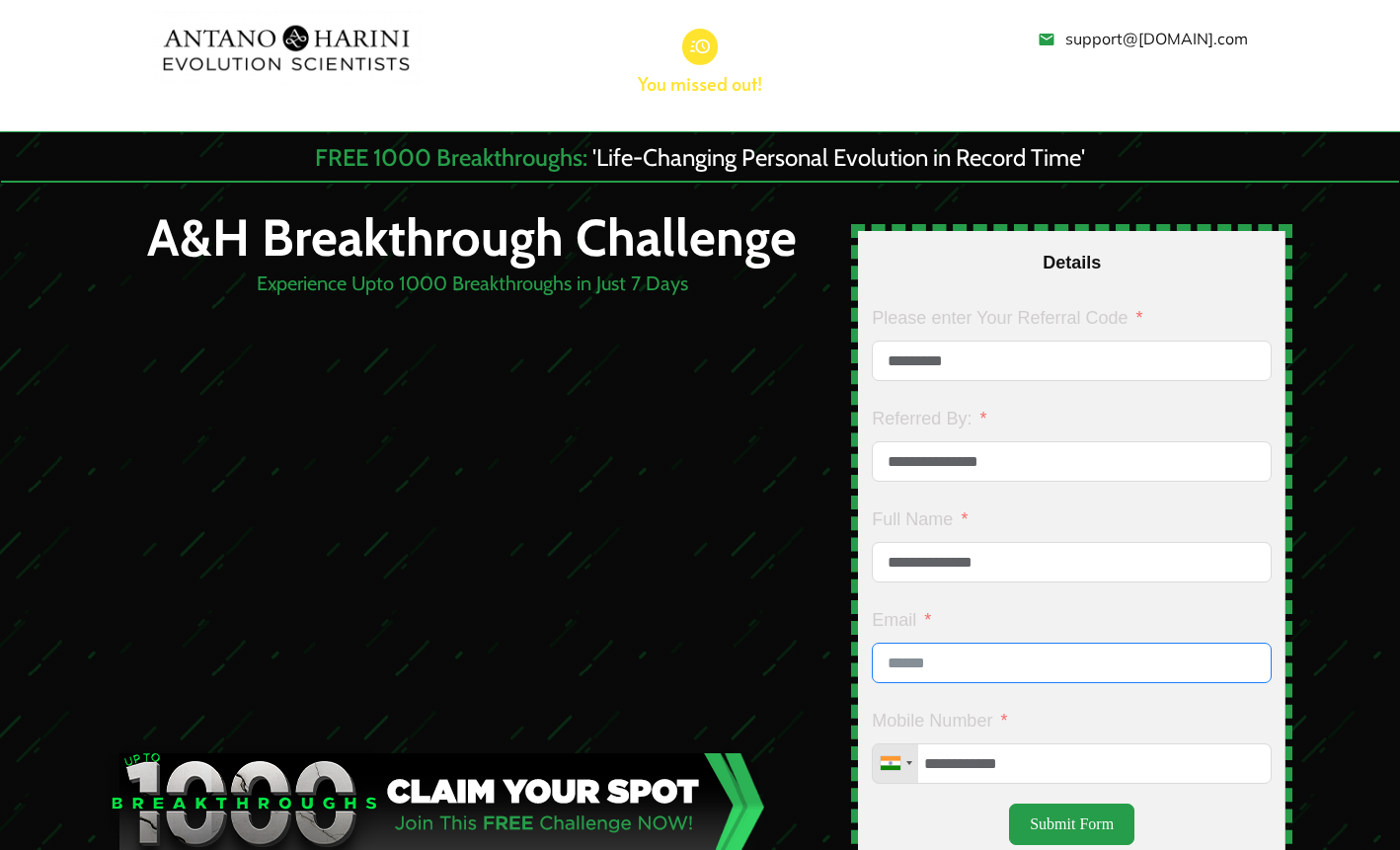 click on "Email" at bounding box center (1071, 662) 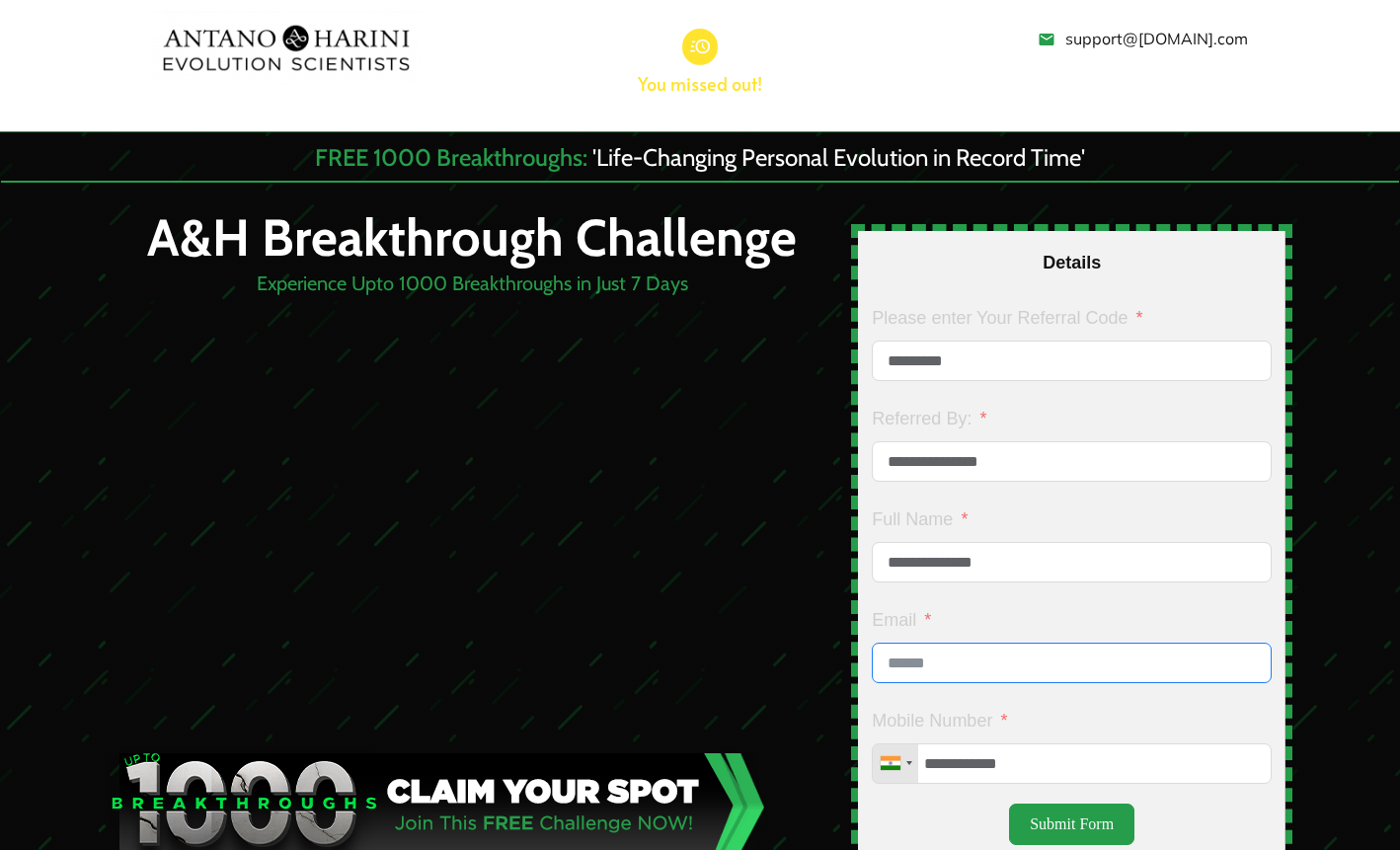 click on "Email" at bounding box center (1071, 662) 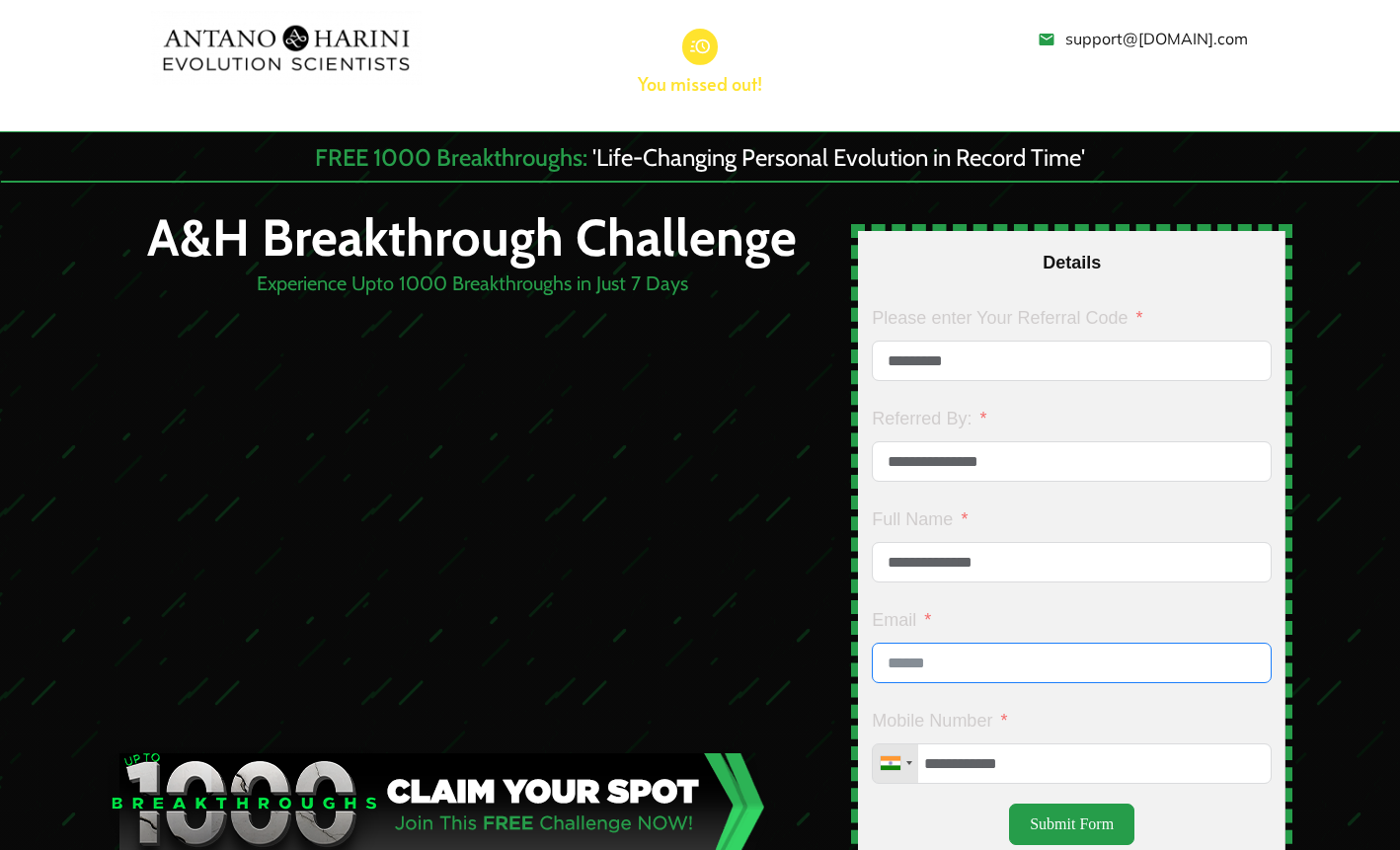 click on "Email" at bounding box center (1071, 662) 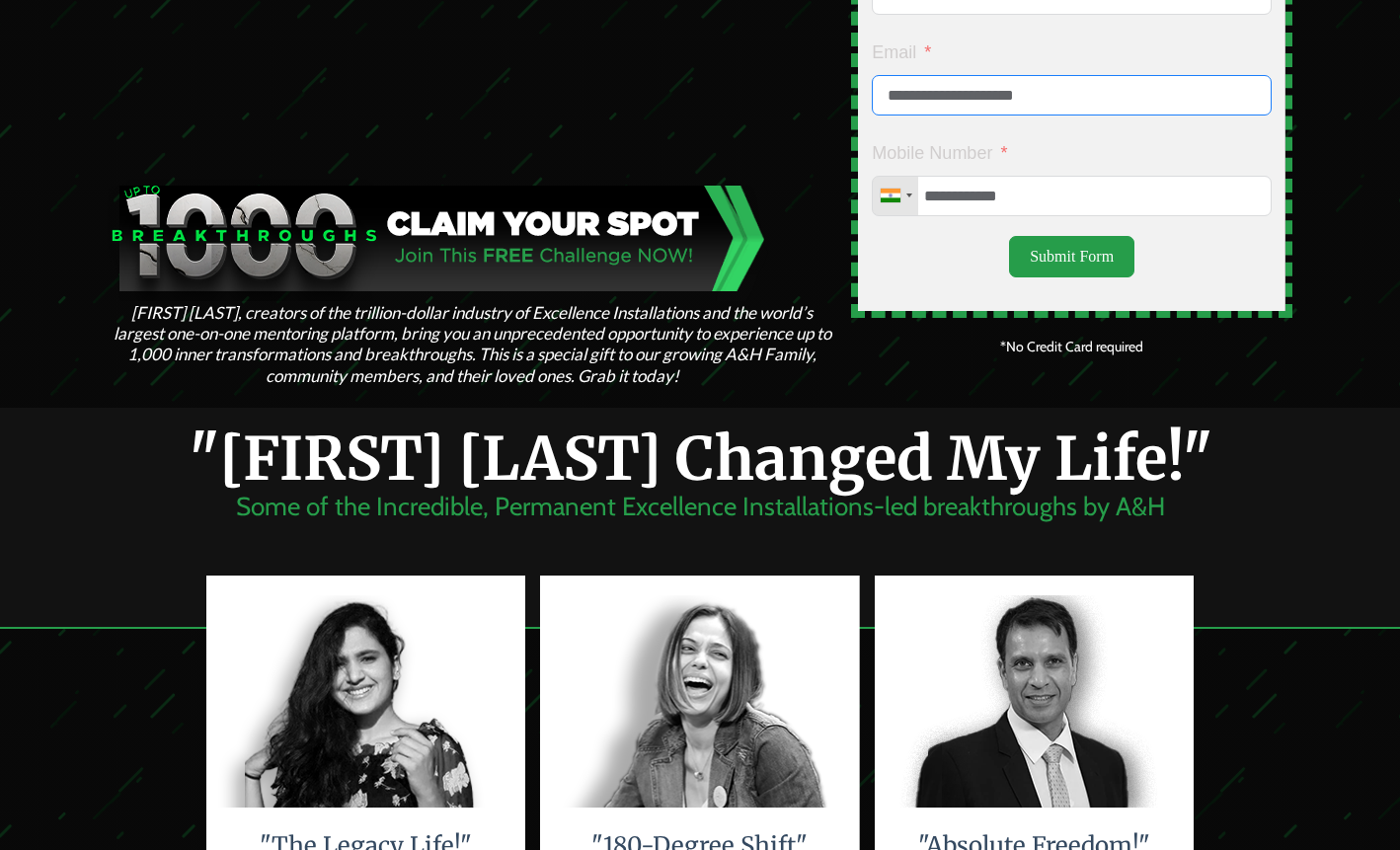 scroll, scrollTop: 0, scrollLeft: 0, axis: both 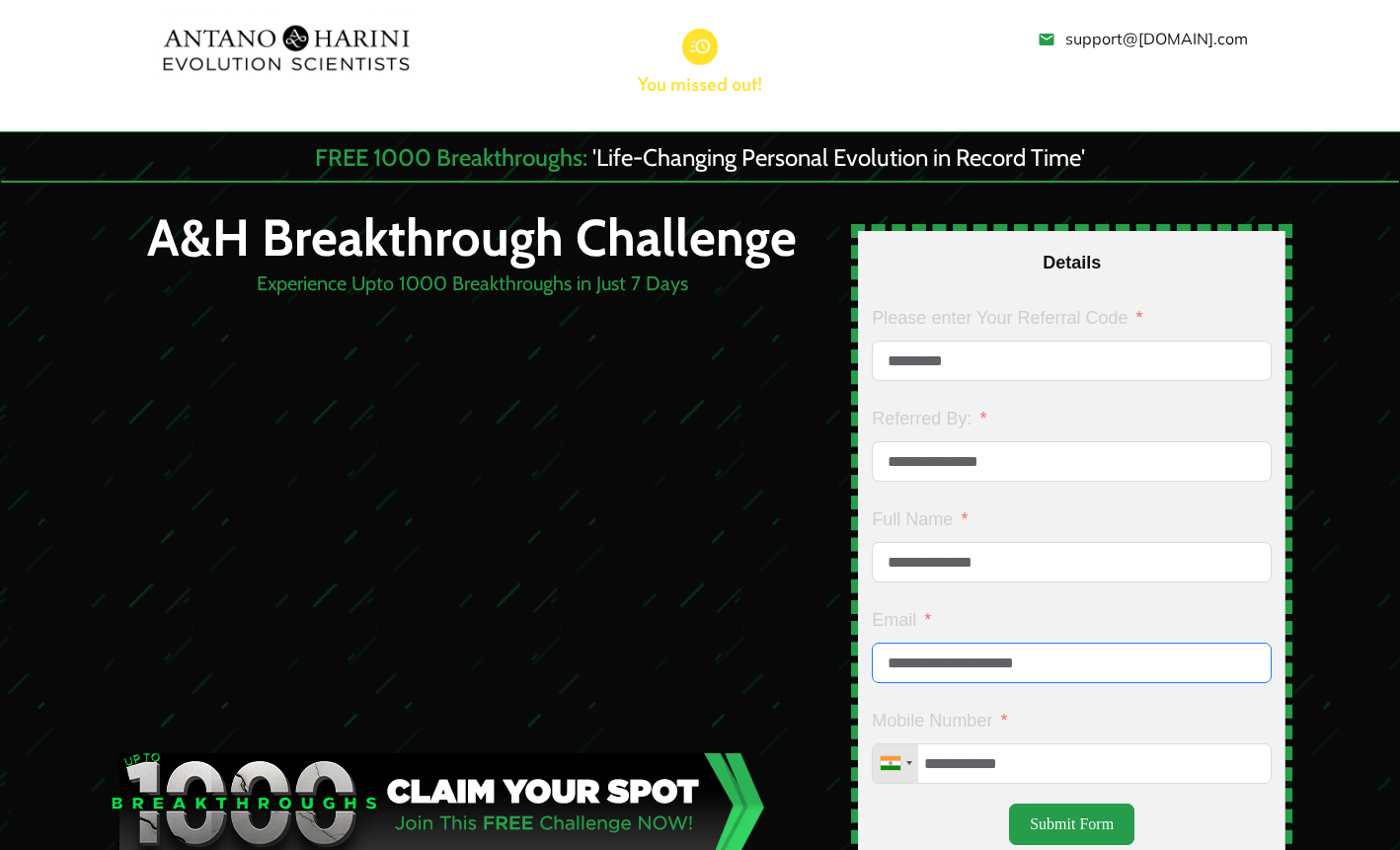 click on "**********" at bounding box center [1071, 662] 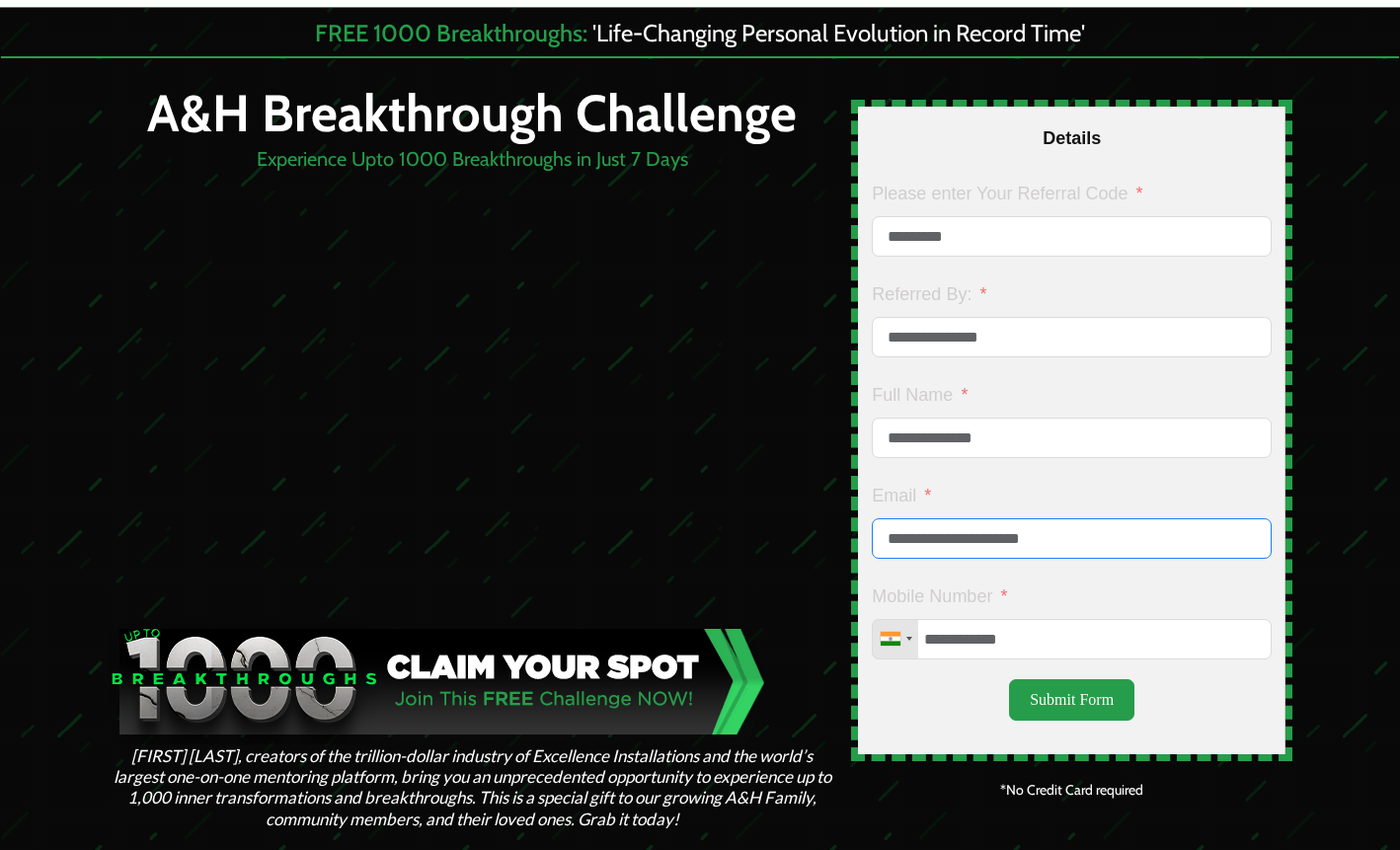 scroll, scrollTop: 0, scrollLeft: 0, axis: both 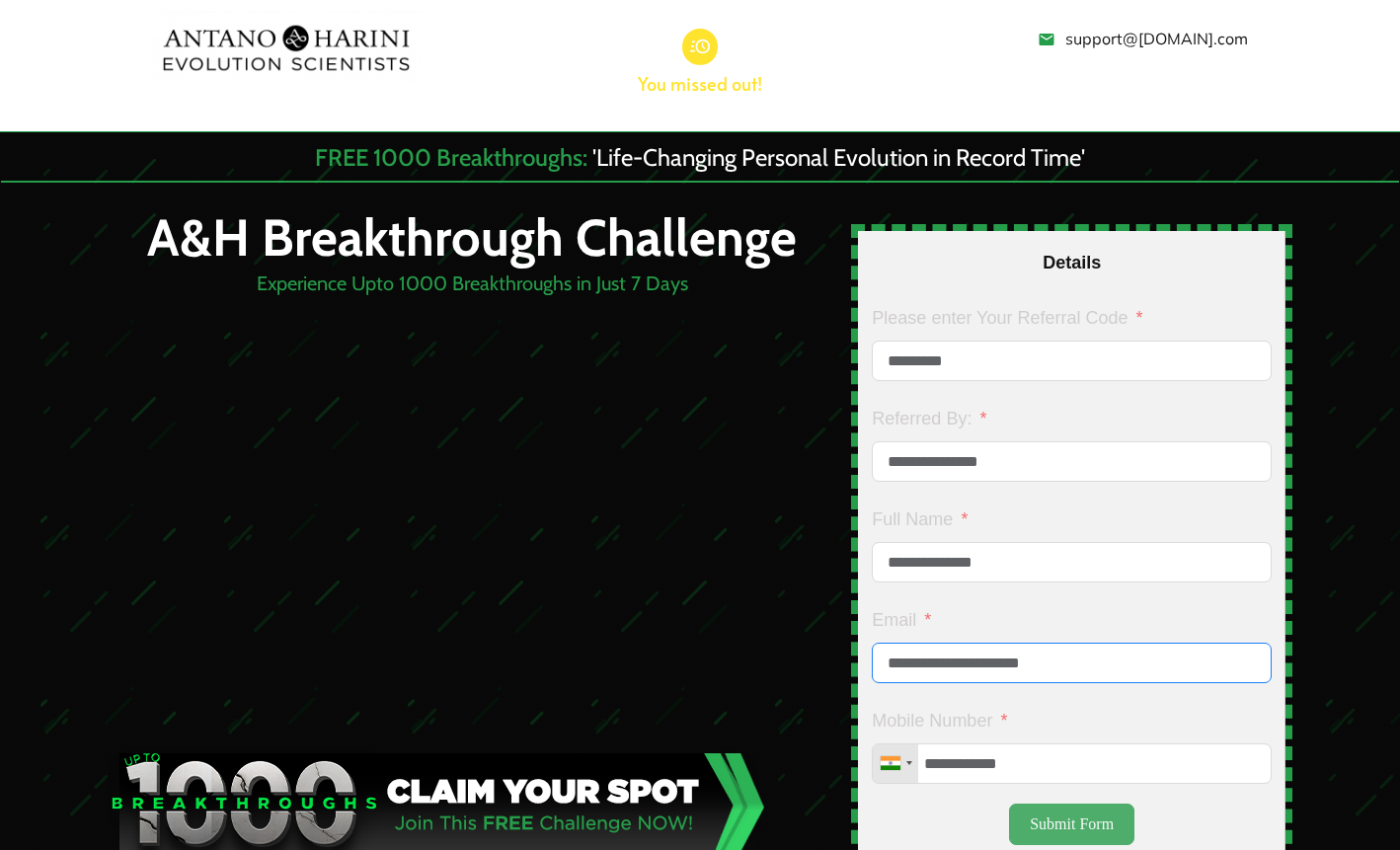 type on "**********" 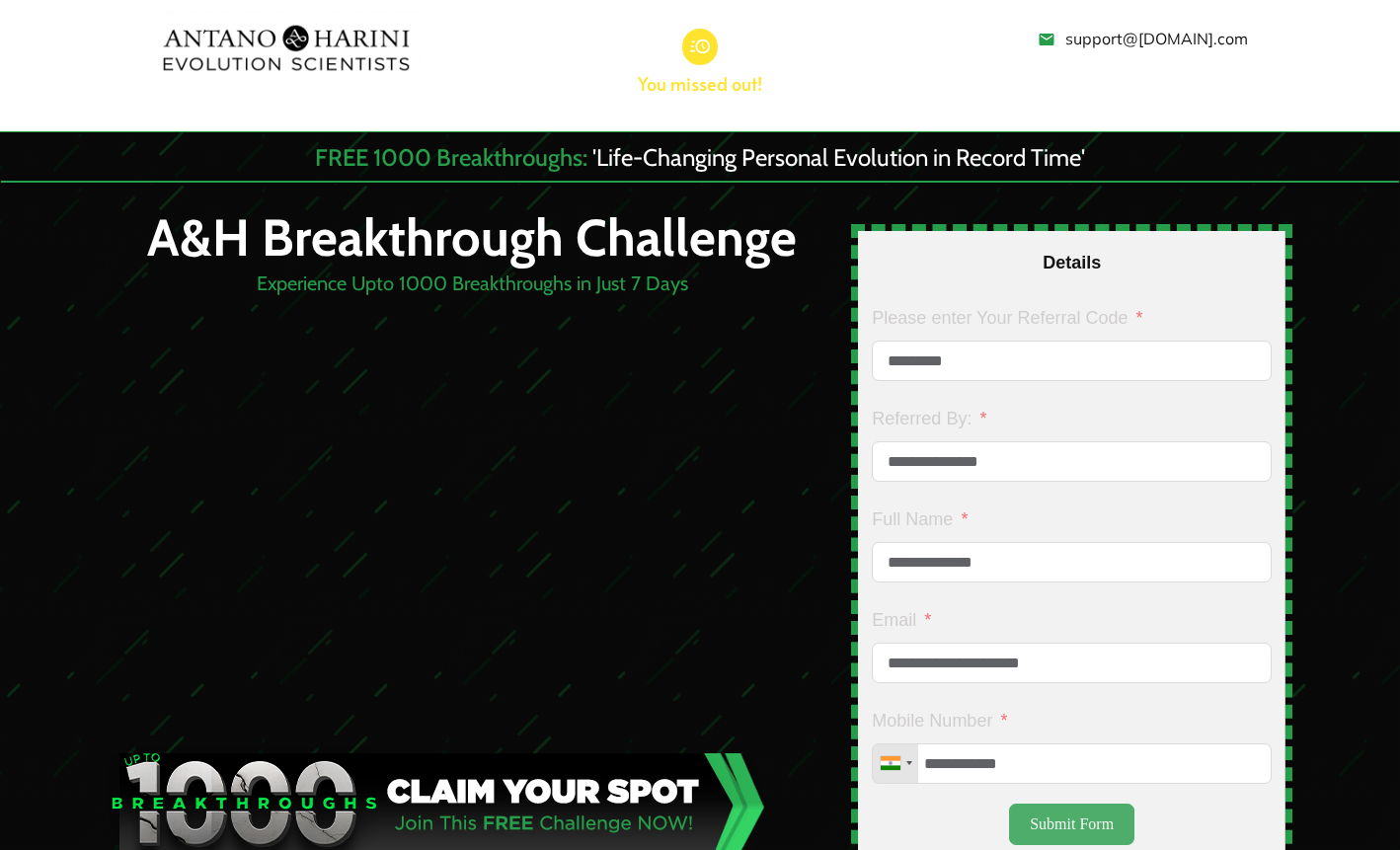 click on "Submit Form" at bounding box center [1071, 824] 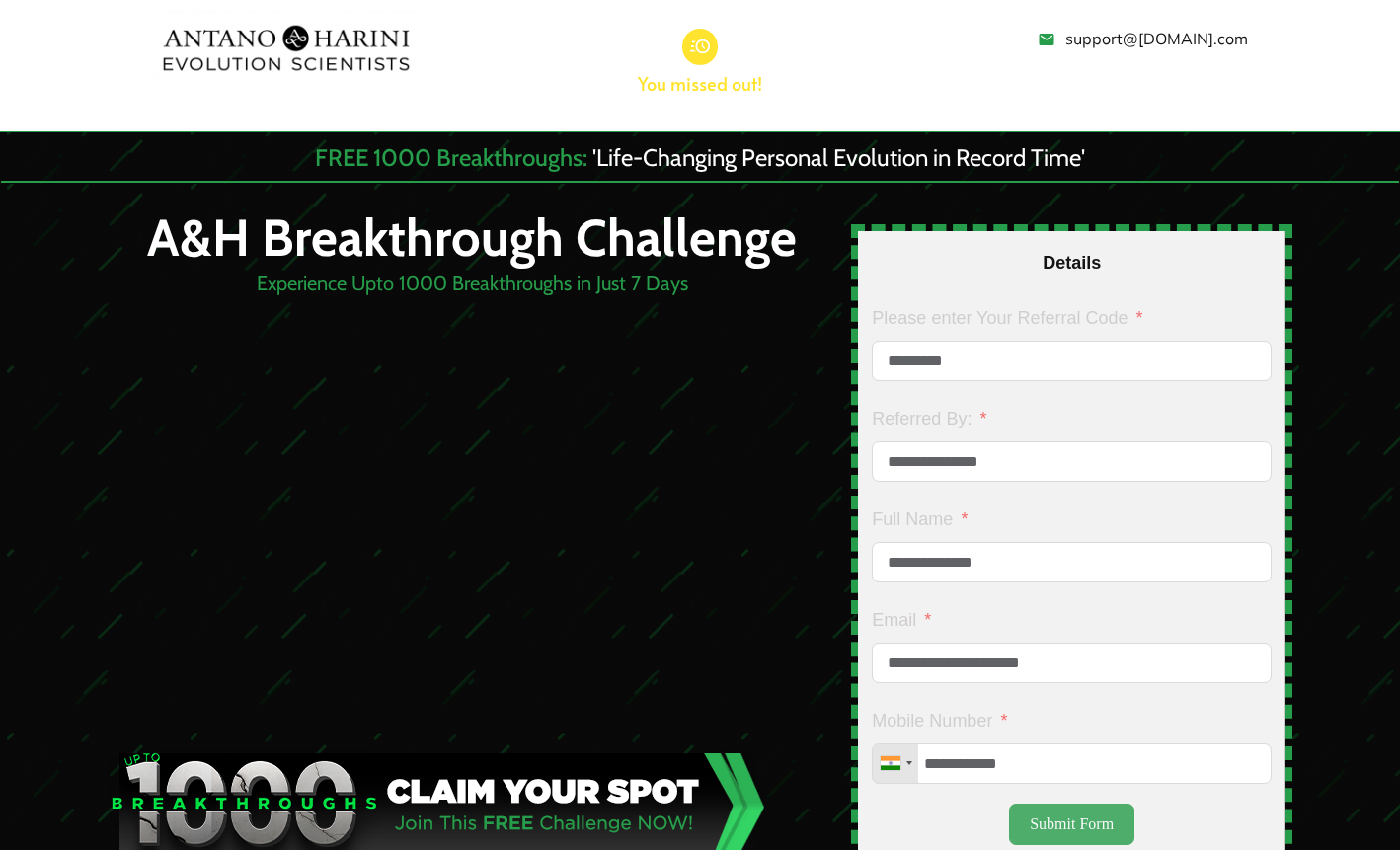 type on "**********" 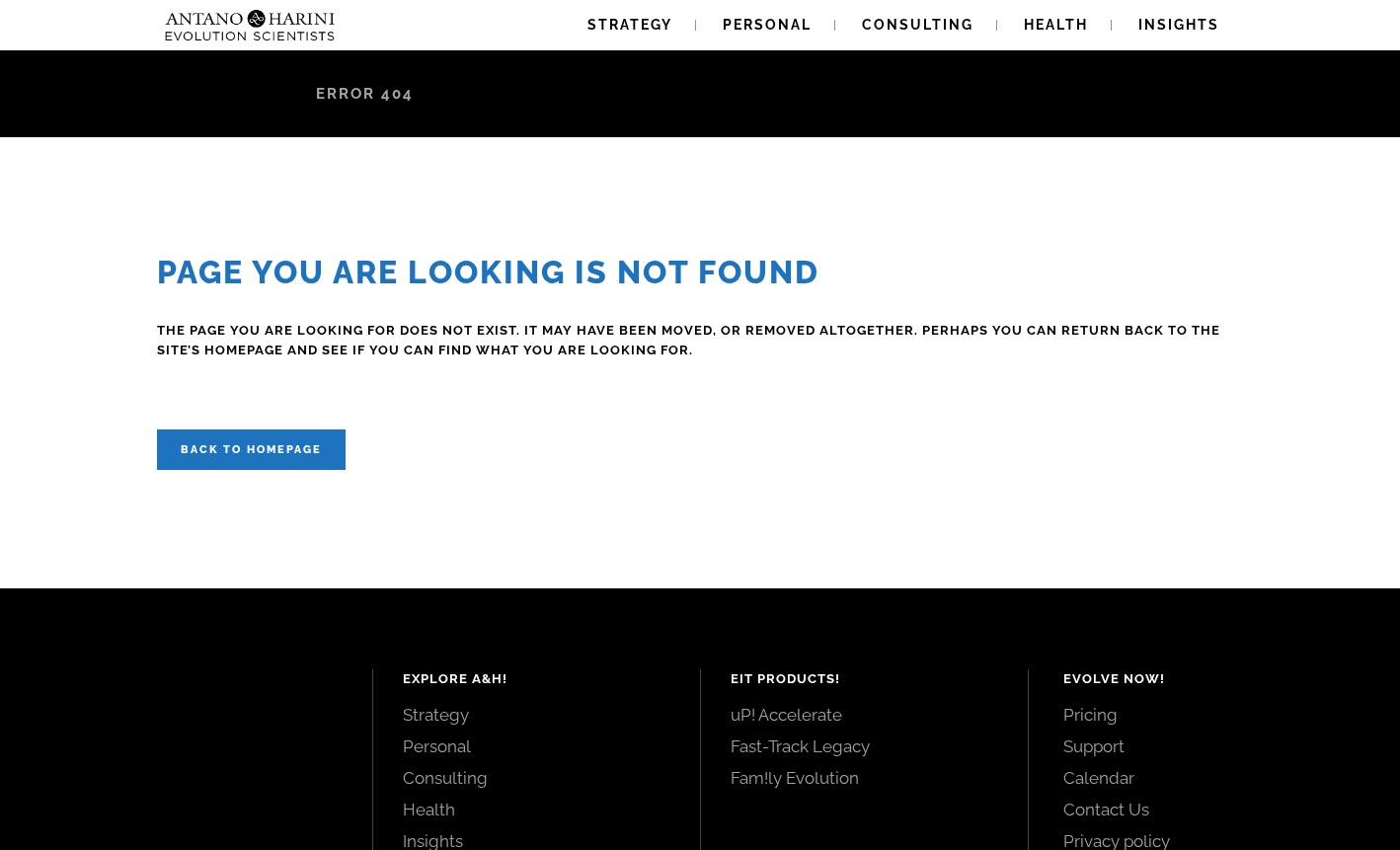 scroll, scrollTop: 0, scrollLeft: 0, axis: both 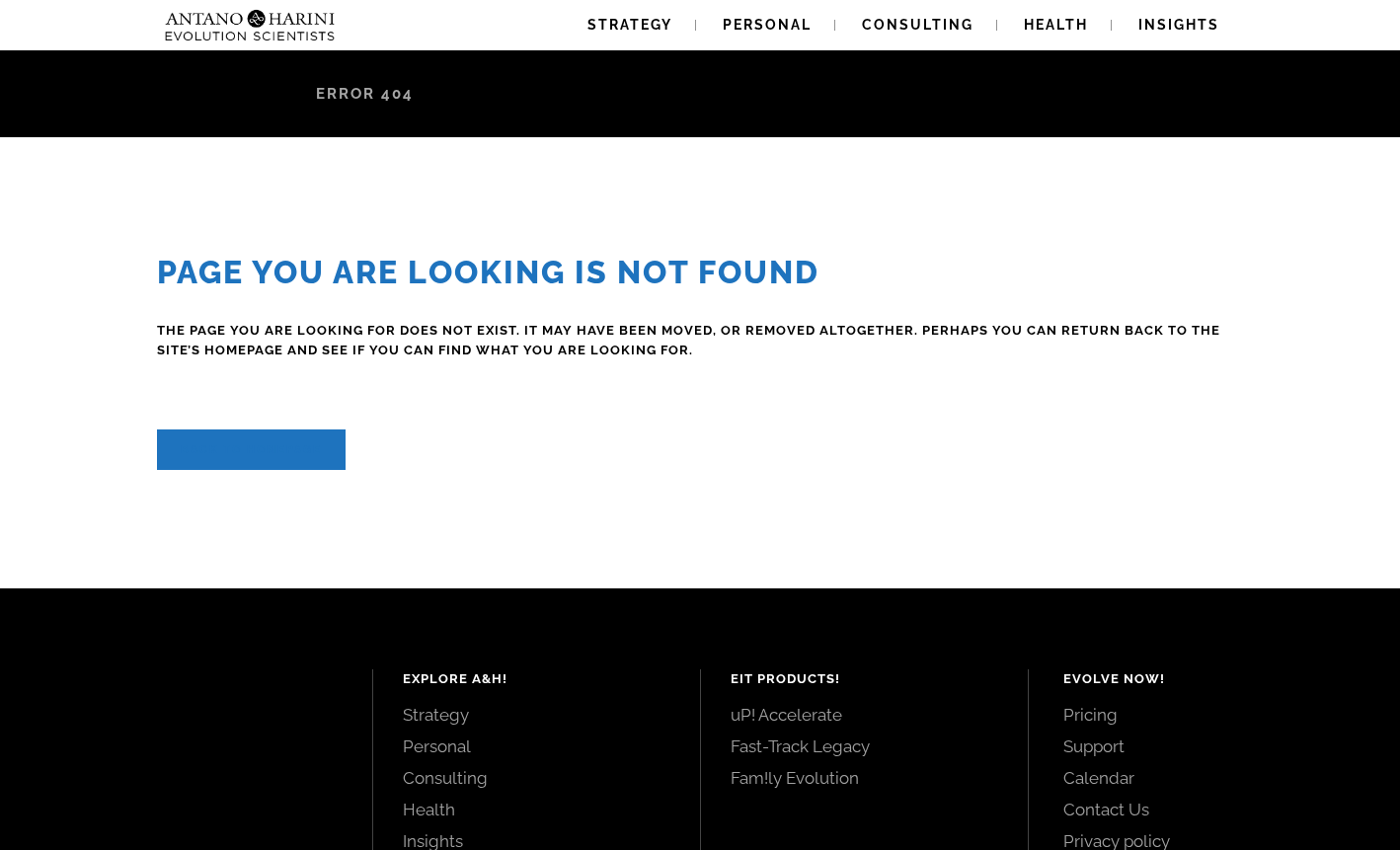 click on "Back to homepage" at bounding box center (251, 449) 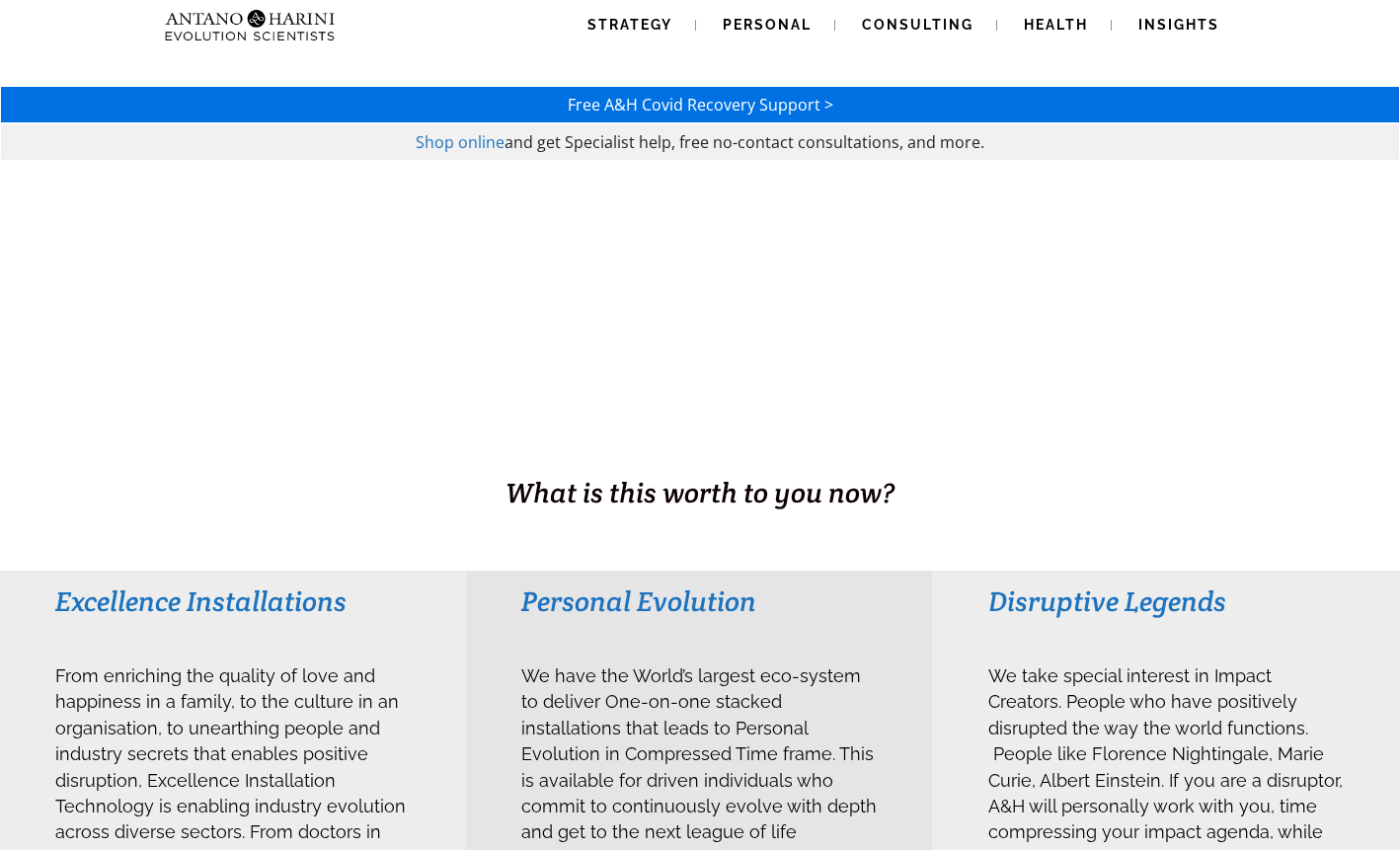 scroll, scrollTop: 0, scrollLeft: 0, axis: both 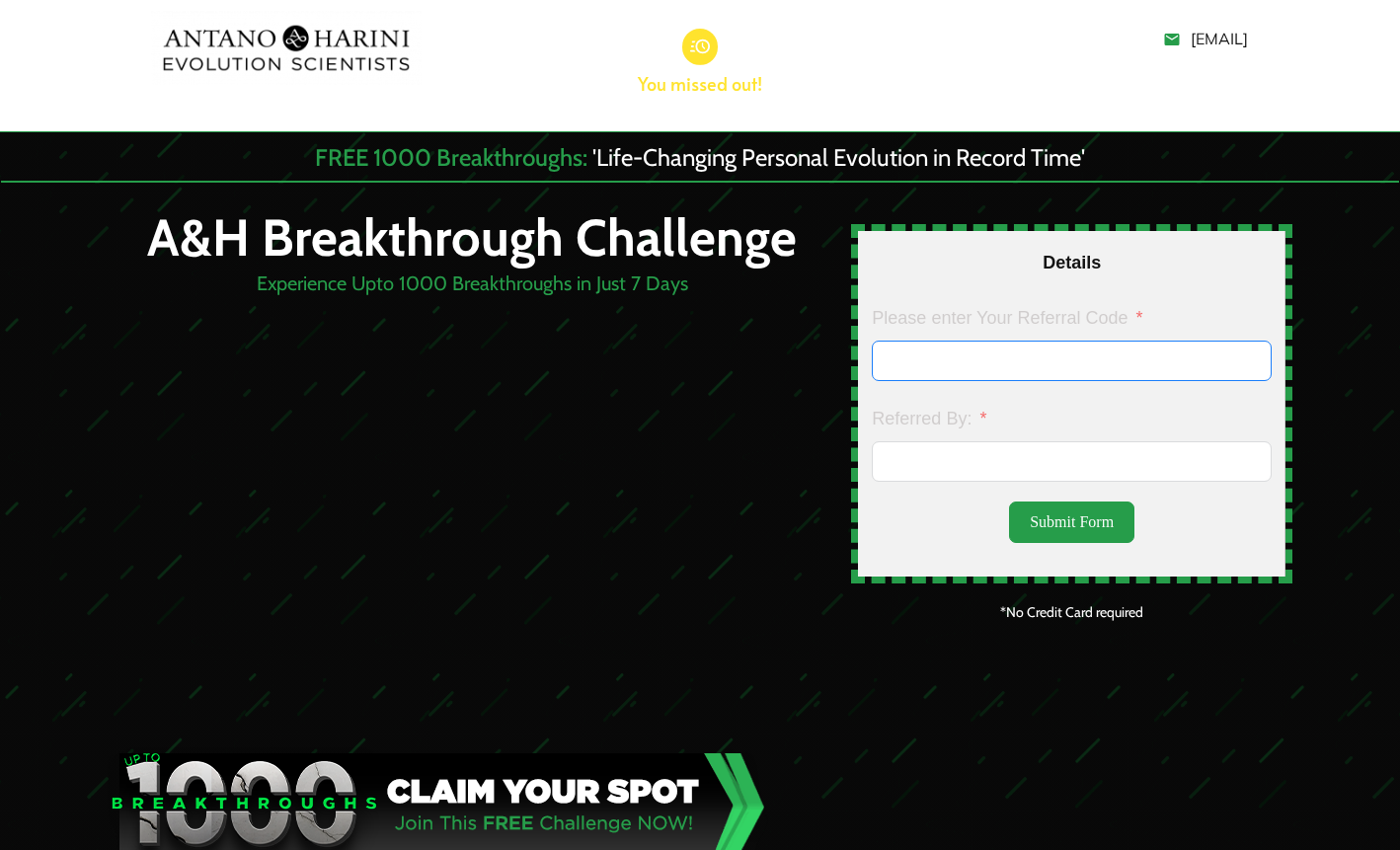 click on "Please enter Your Referral Code" at bounding box center (1071, 360) 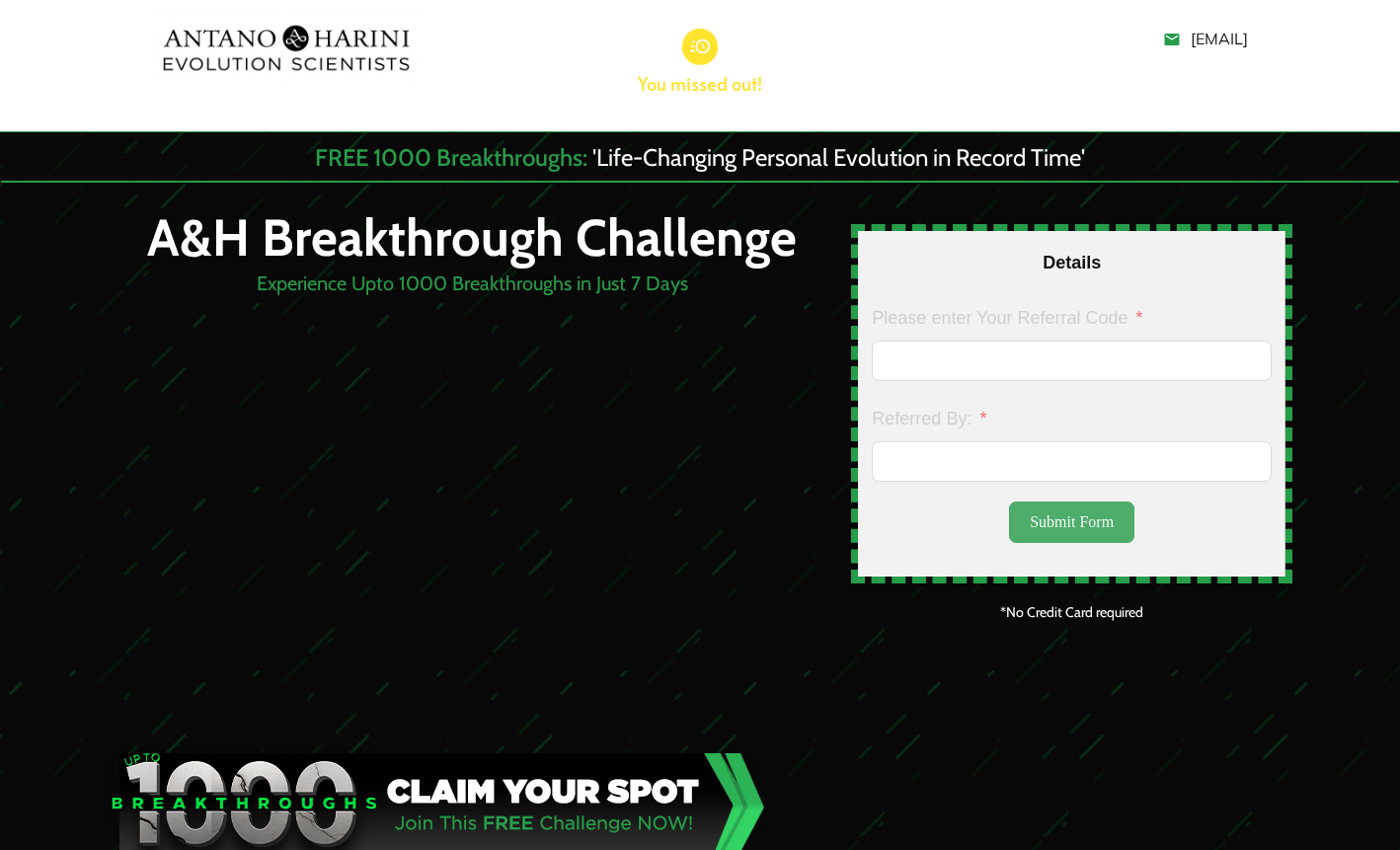 click on "Submit Form" at bounding box center (1071, 522) 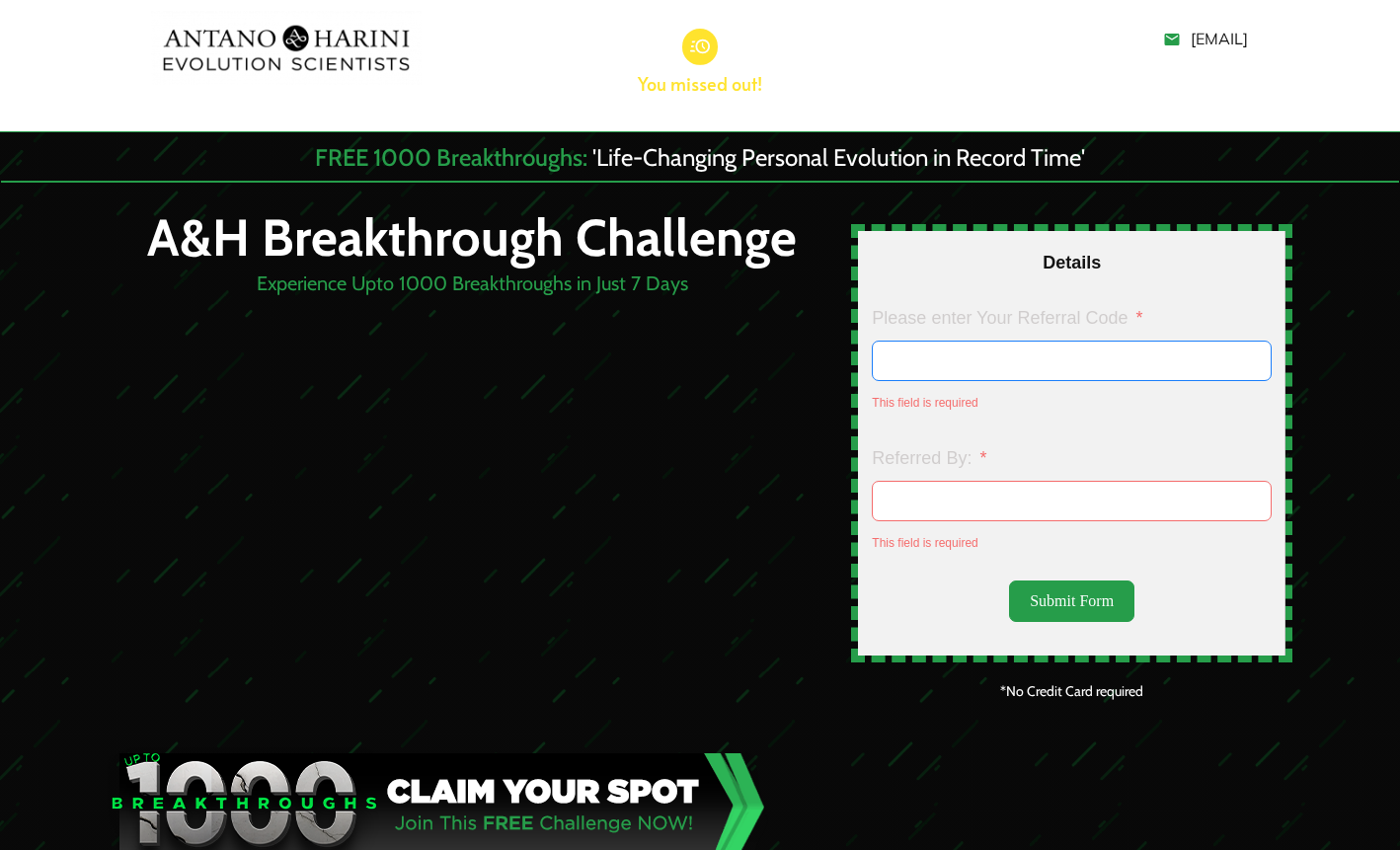 click on "Please enter Your Referral Code" at bounding box center [1071, 360] 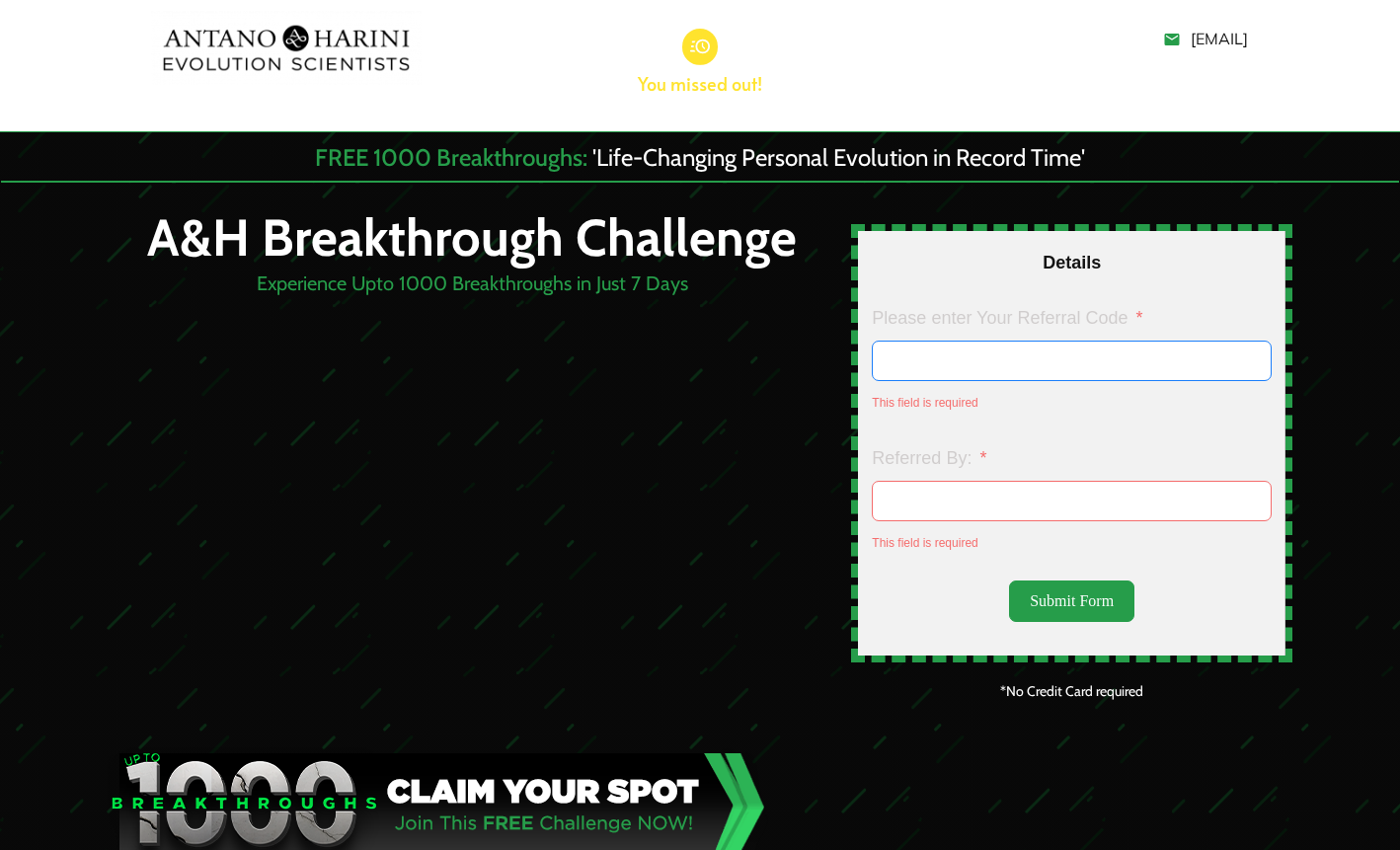 type on "*********" 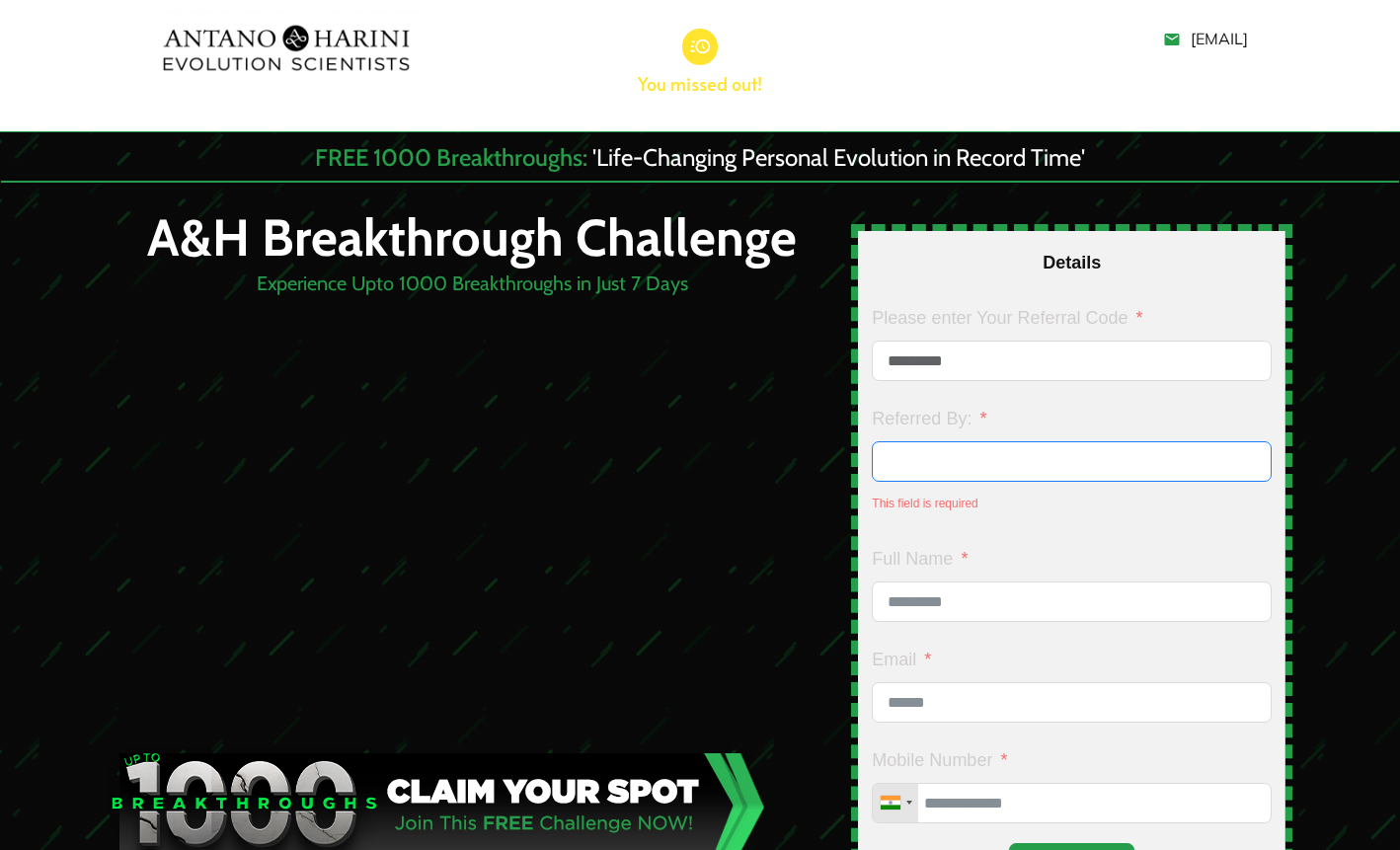 click on "Referred By:" at bounding box center [1071, 461] 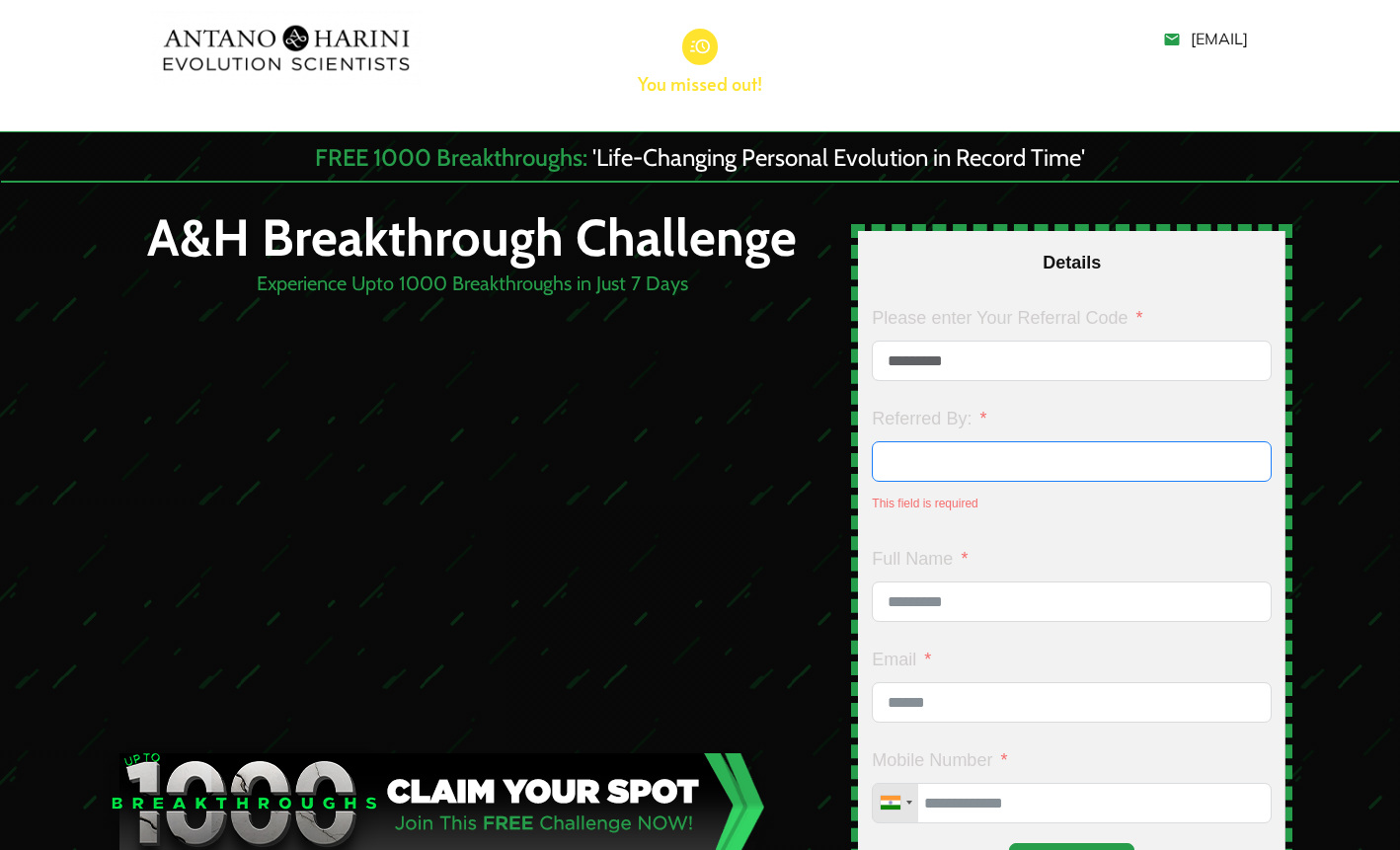 type on "**********" 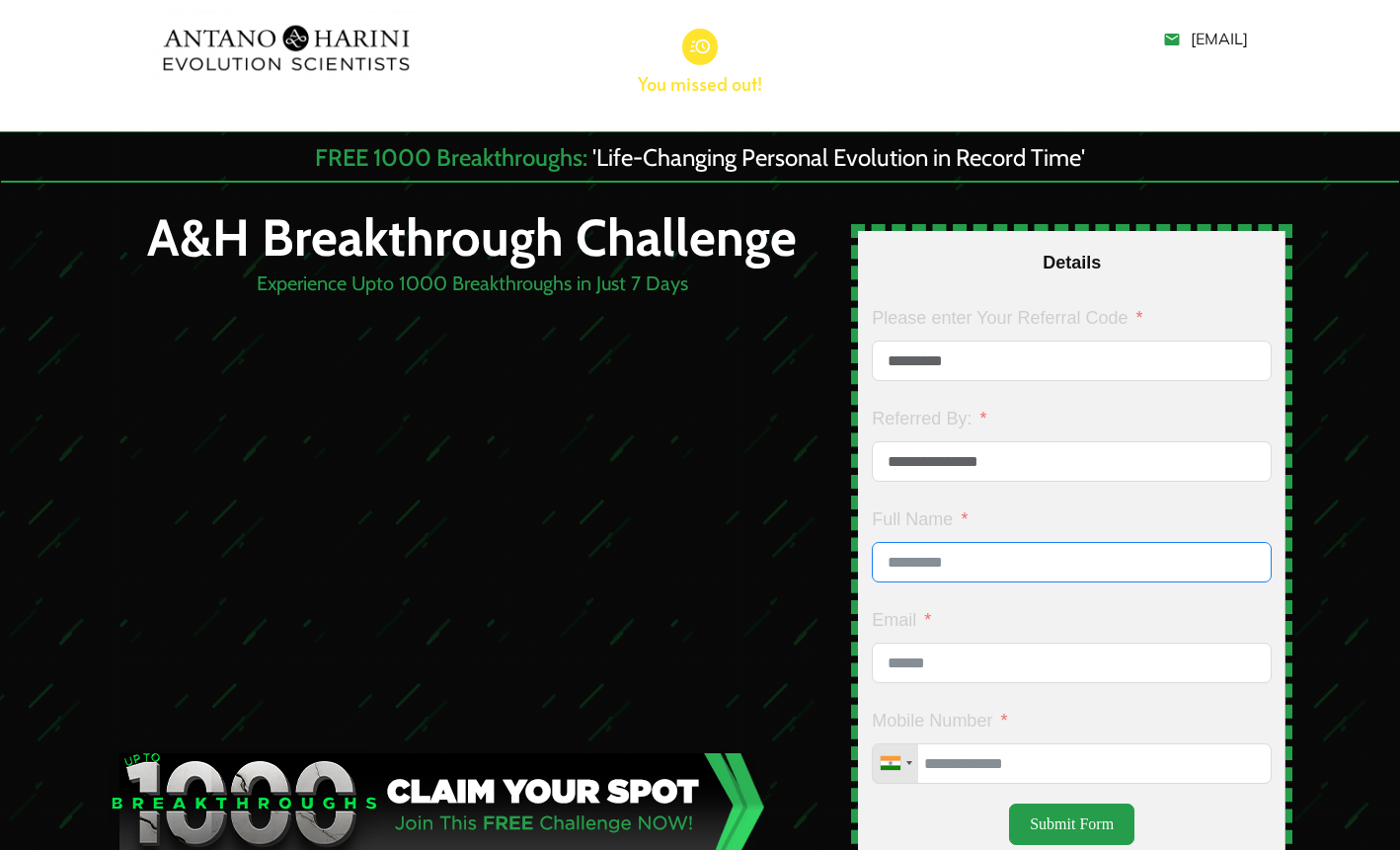 click on "Full Name" at bounding box center (1071, 562) 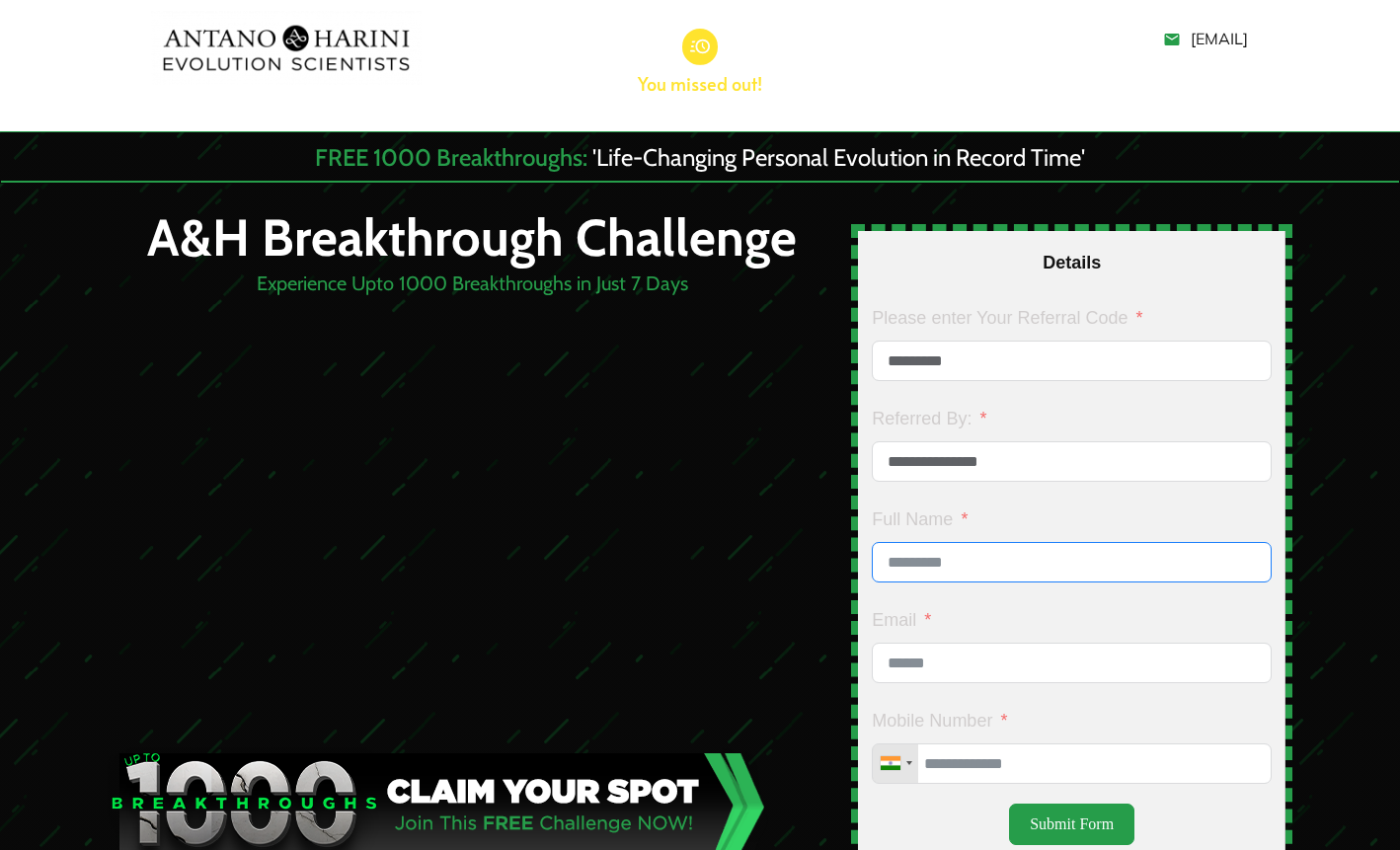 type on "**********" 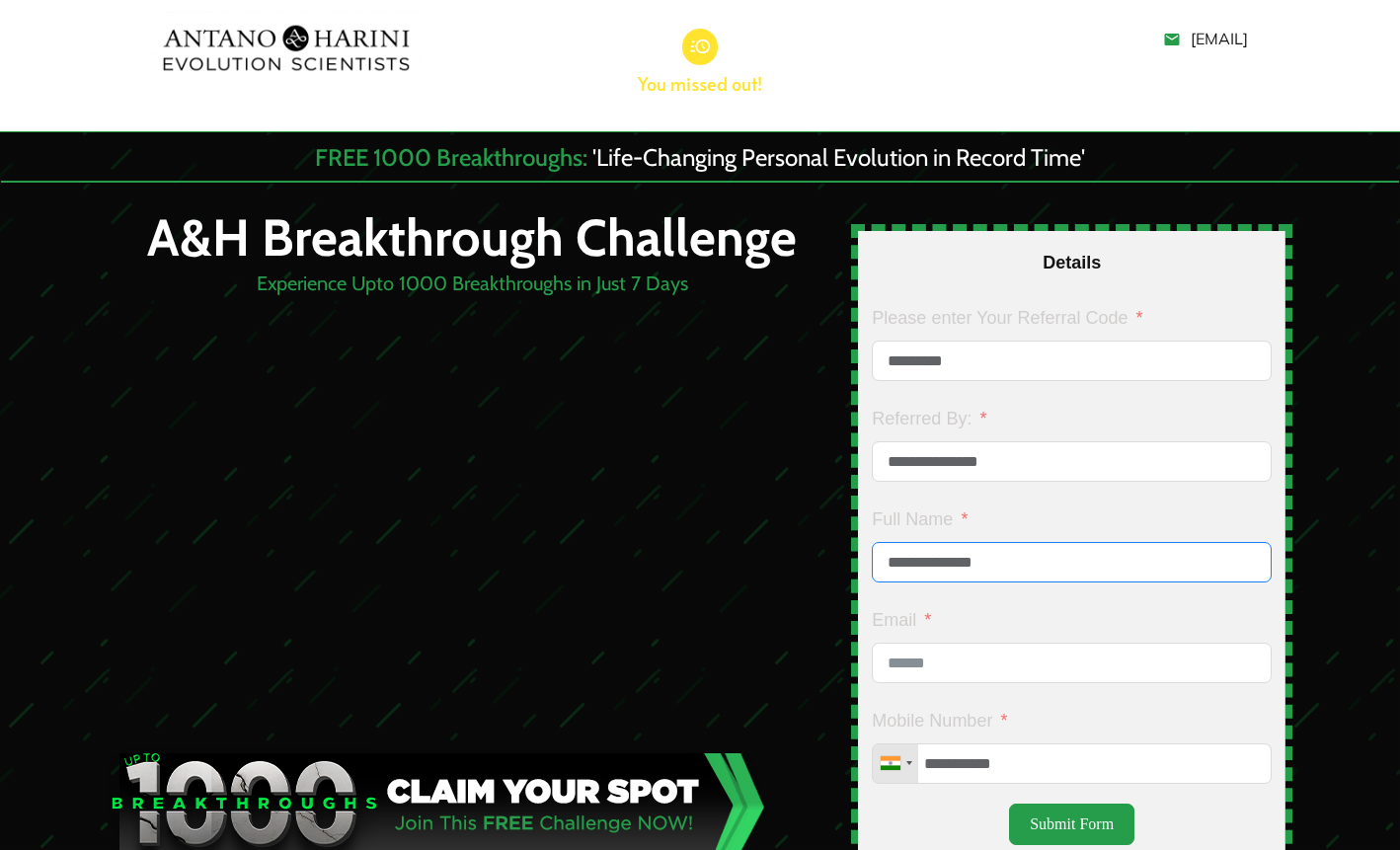 type on "**********" 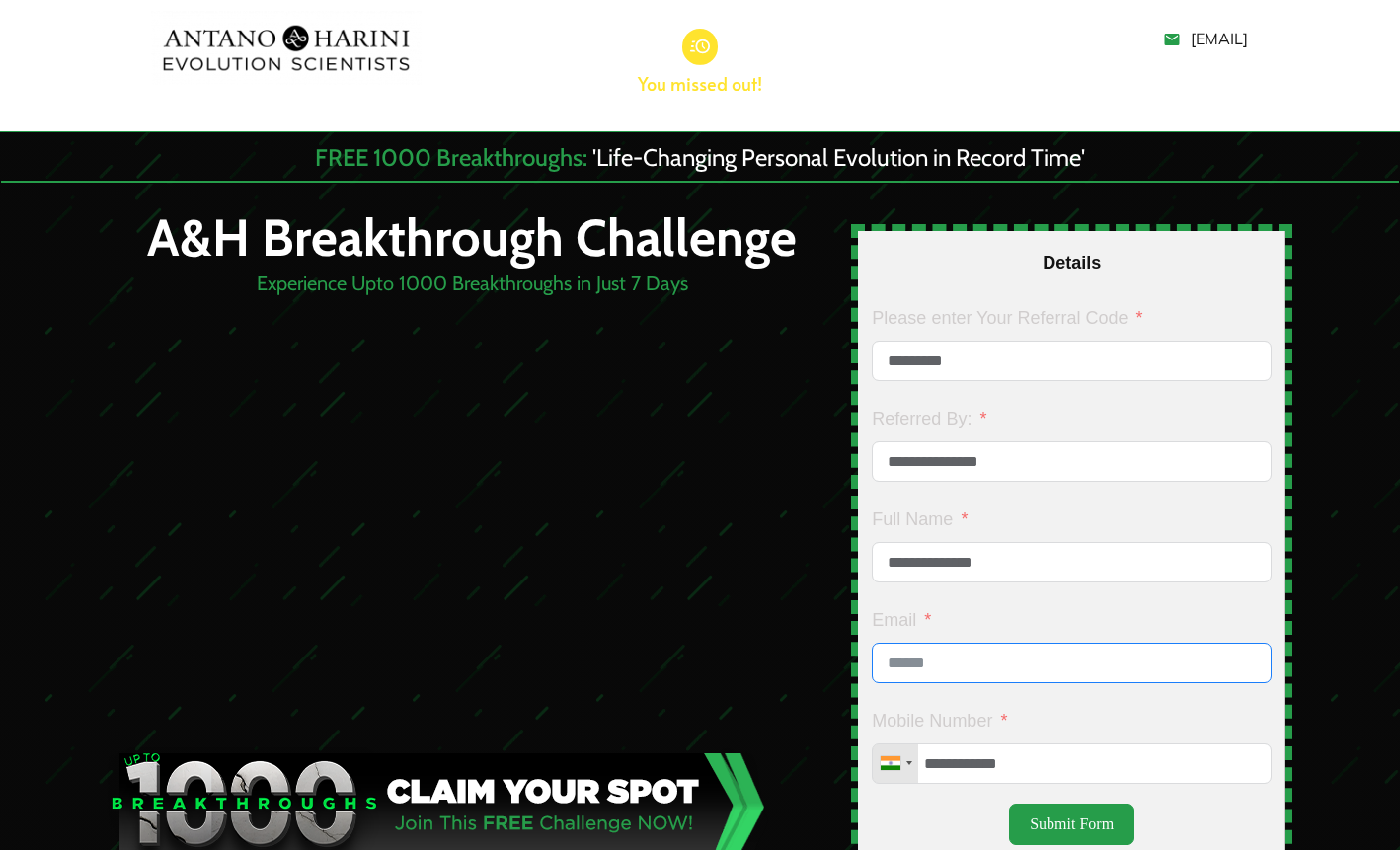 click on "Email" at bounding box center (1071, 662) 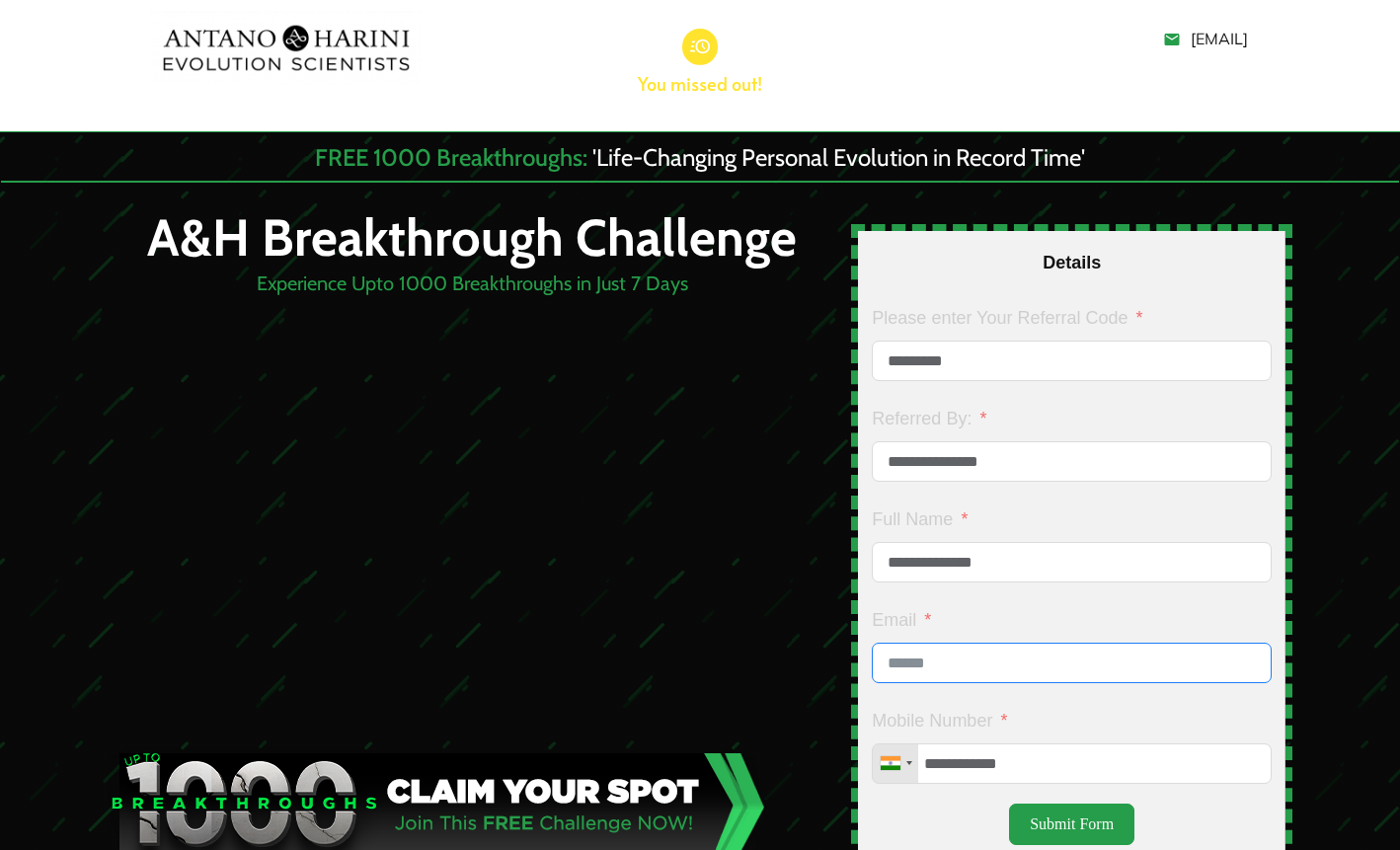 type on "**********" 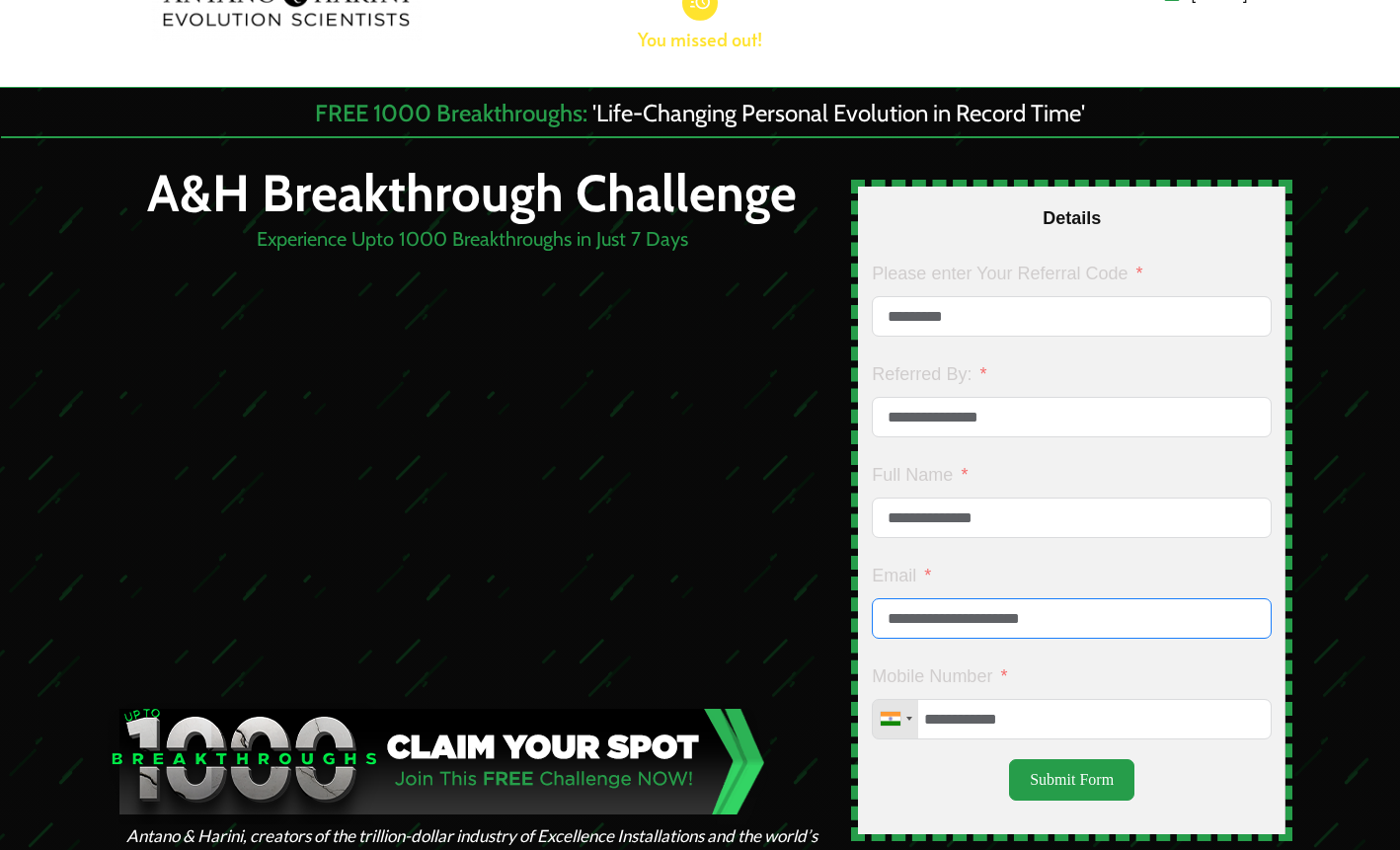 scroll, scrollTop: 45, scrollLeft: 0, axis: vertical 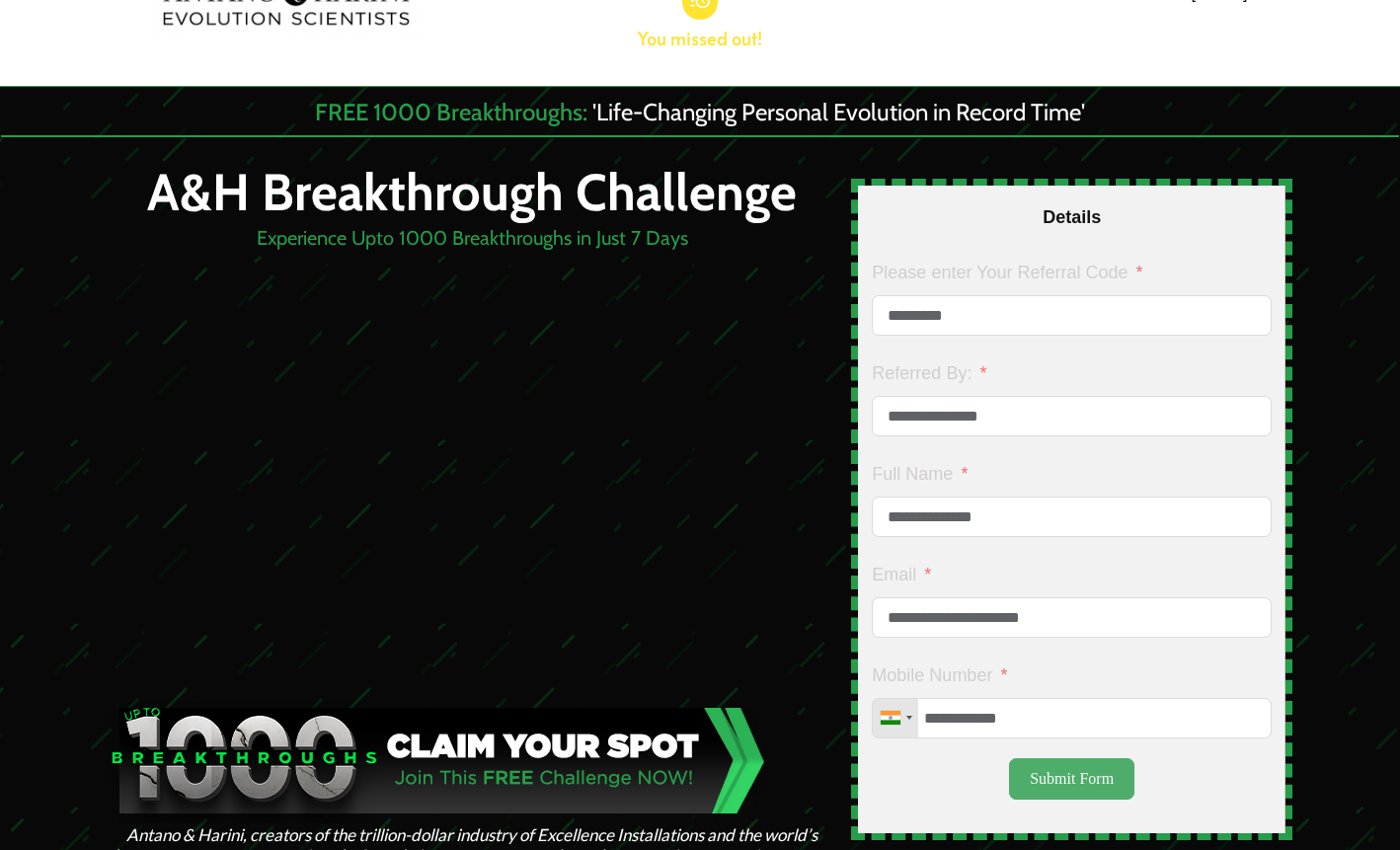 click on "Submit Form" at bounding box center (1071, 779) 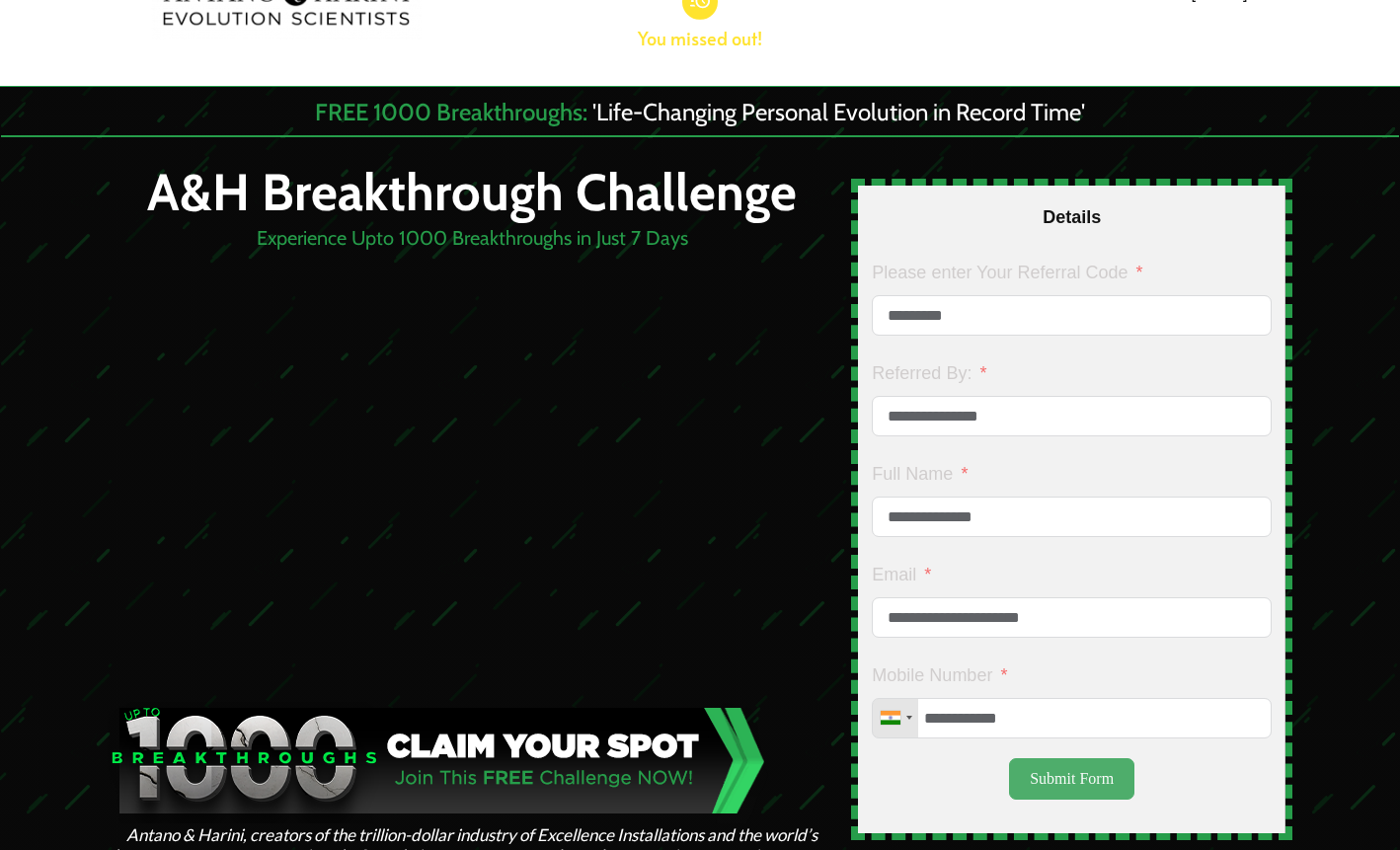 type on "**********" 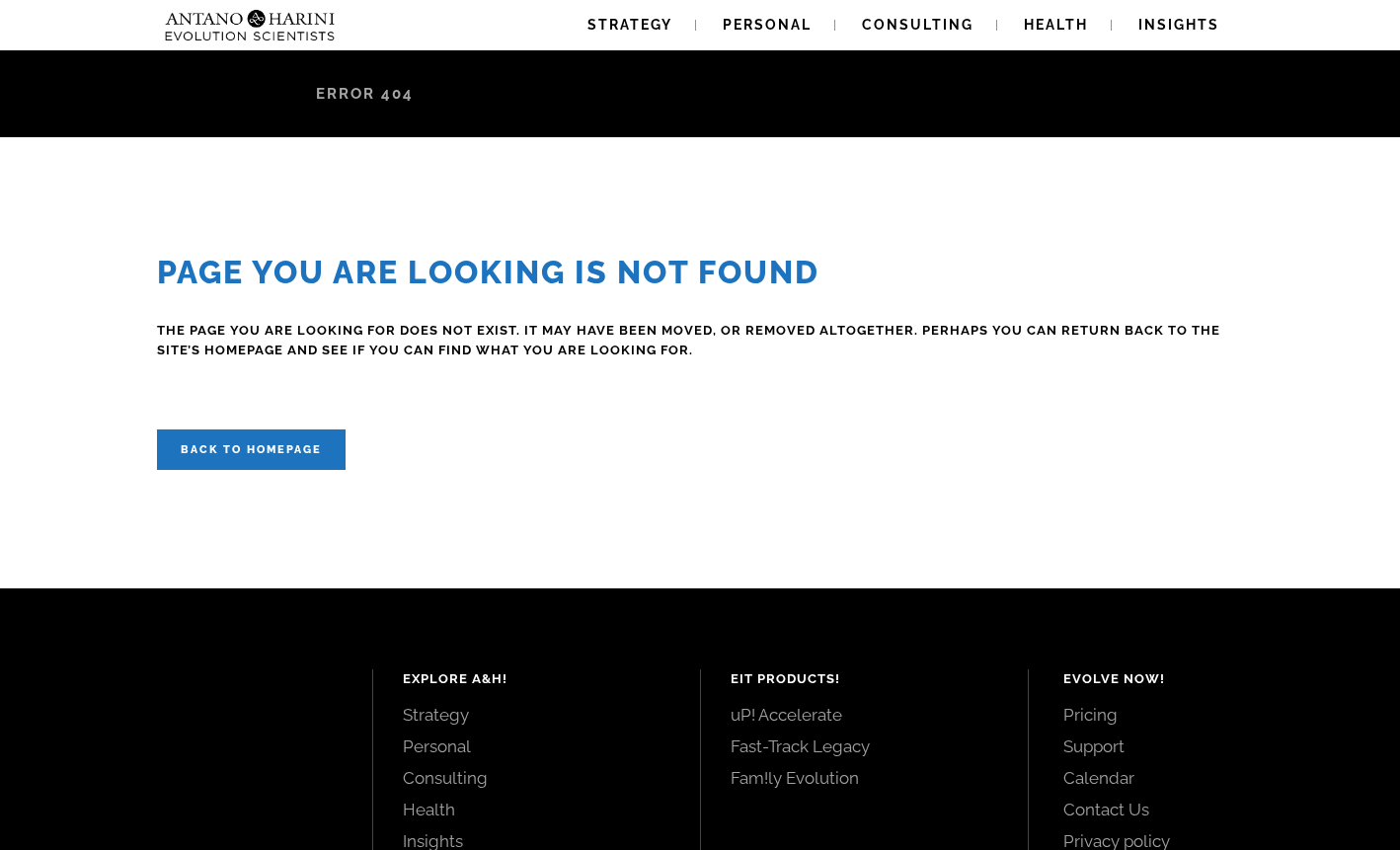 scroll, scrollTop: 0, scrollLeft: 0, axis: both 